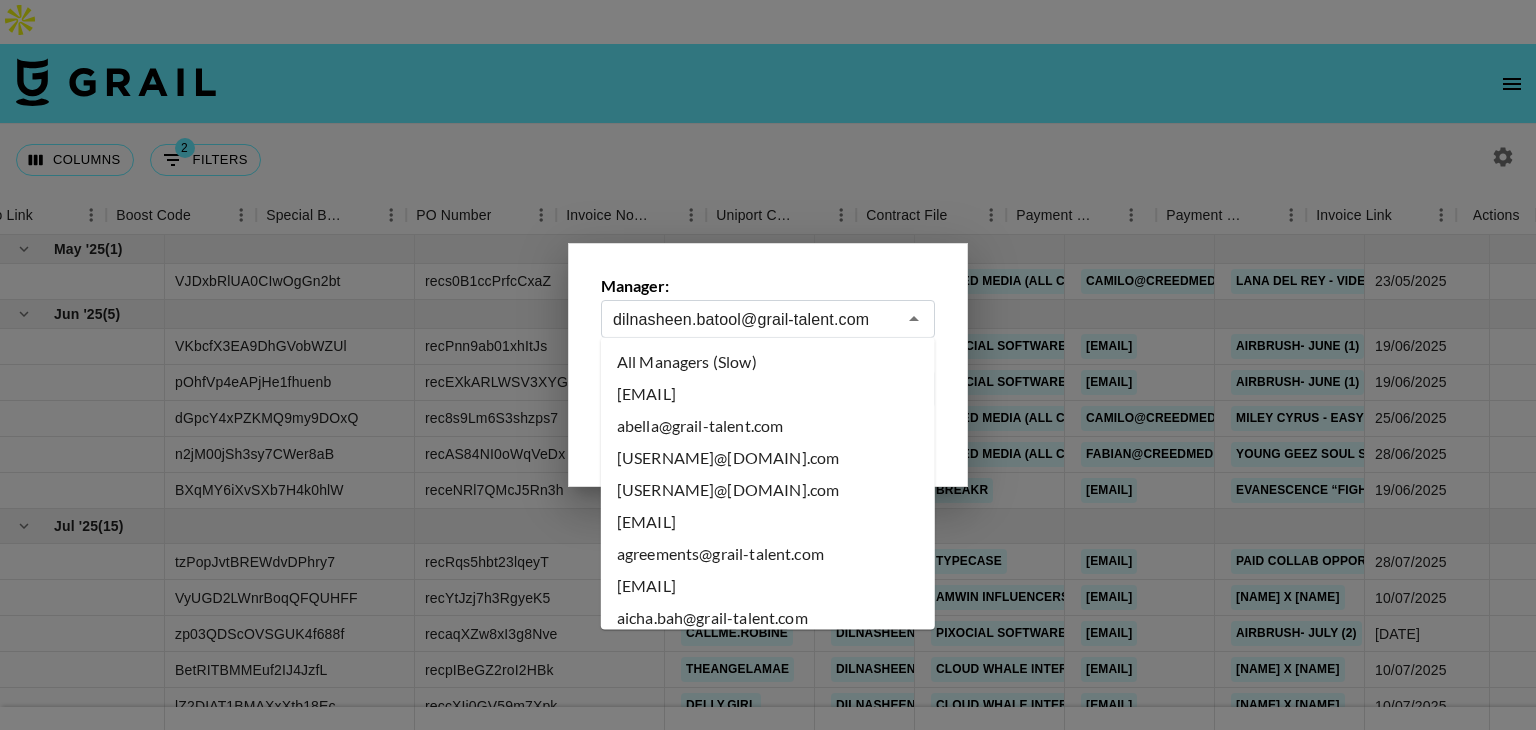 select on "May '25" 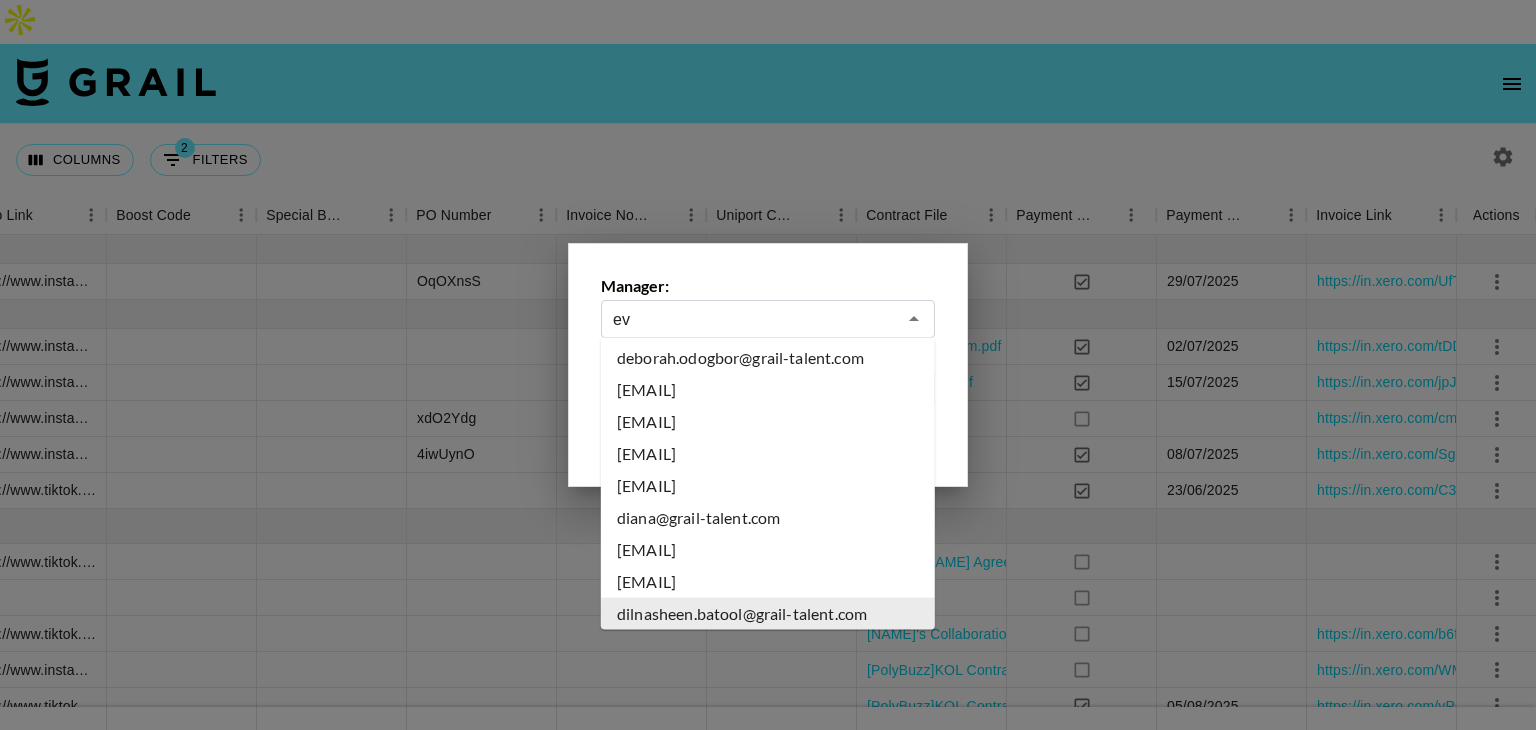 scroll, scrollTop: 0, scrollLeft: 0, axis: both 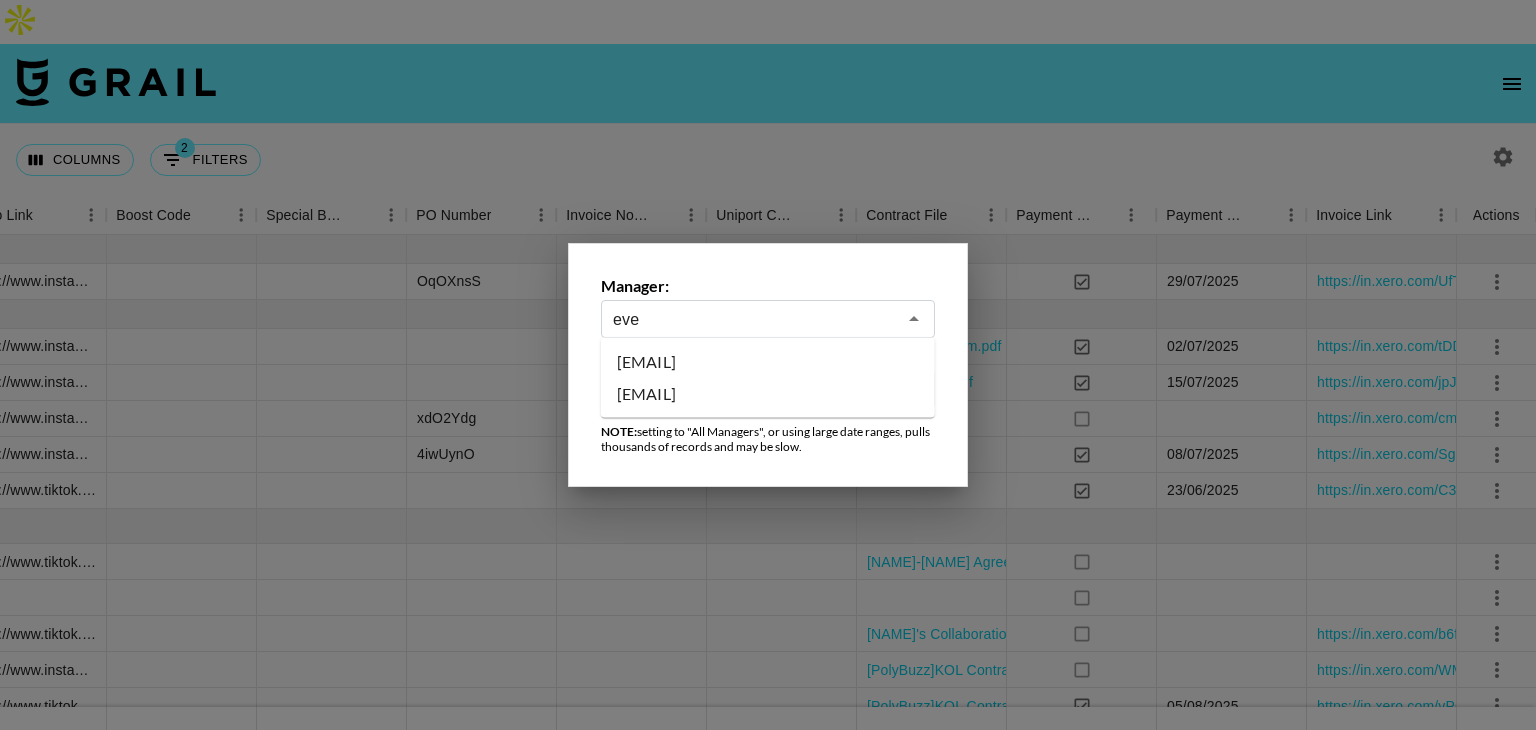 click on "[EMAIL]" at bounding box center (768, 362) 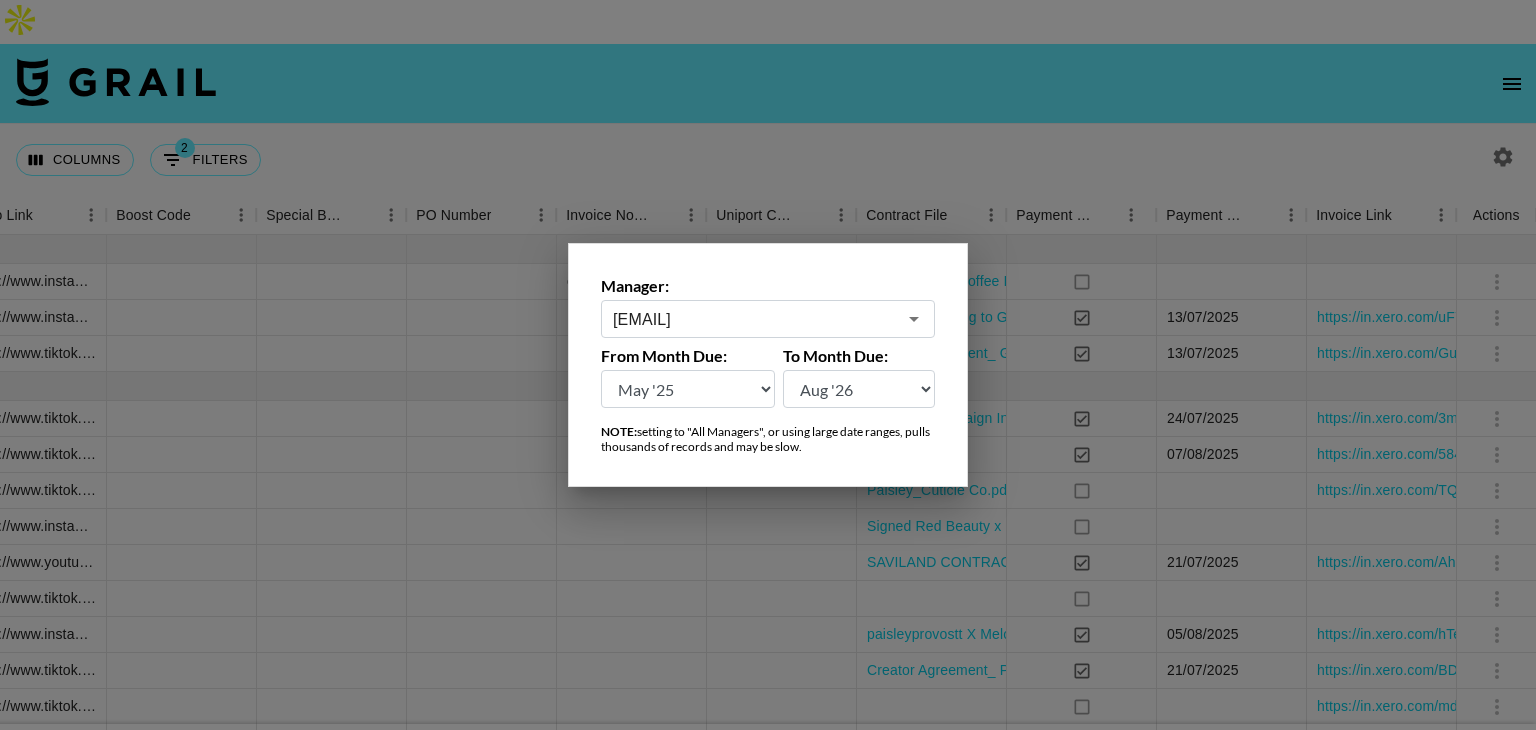 type on "evelyn.cardoso@[EXAMPLE.COM]" 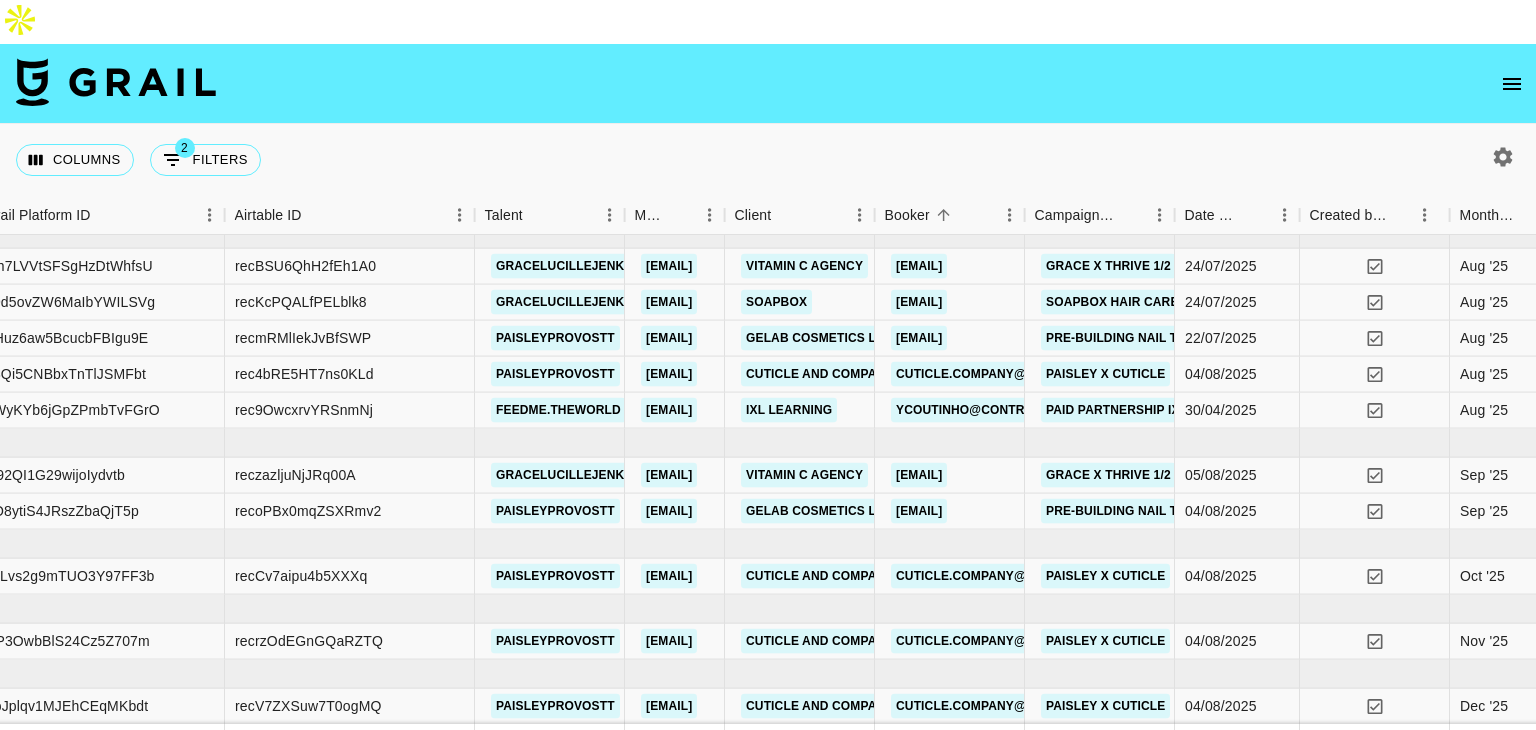 scroll, scrollTop: 520, scrollLeft: 188, axis: both 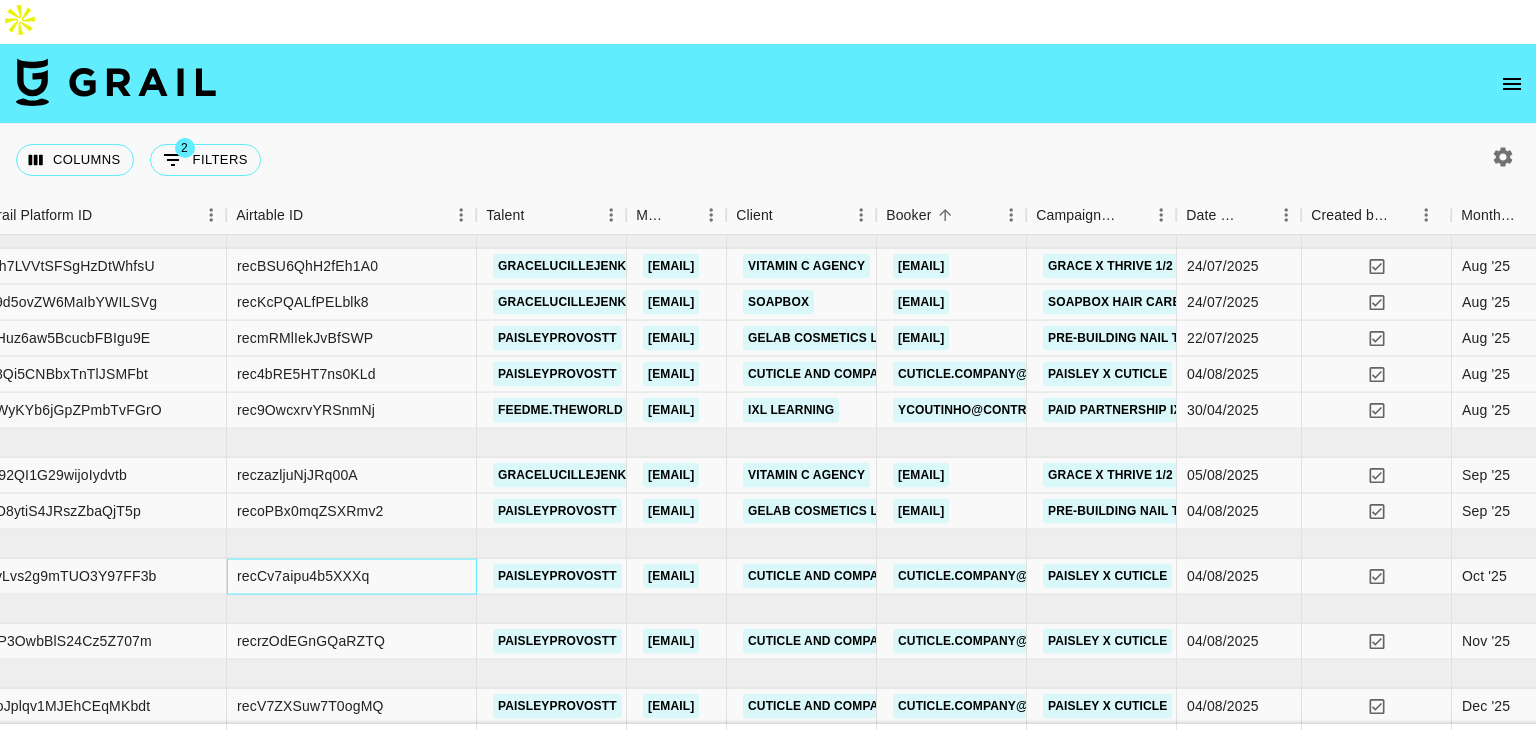click on "recCv7aipu4b5XXXq" at bounding box center (303, 576) 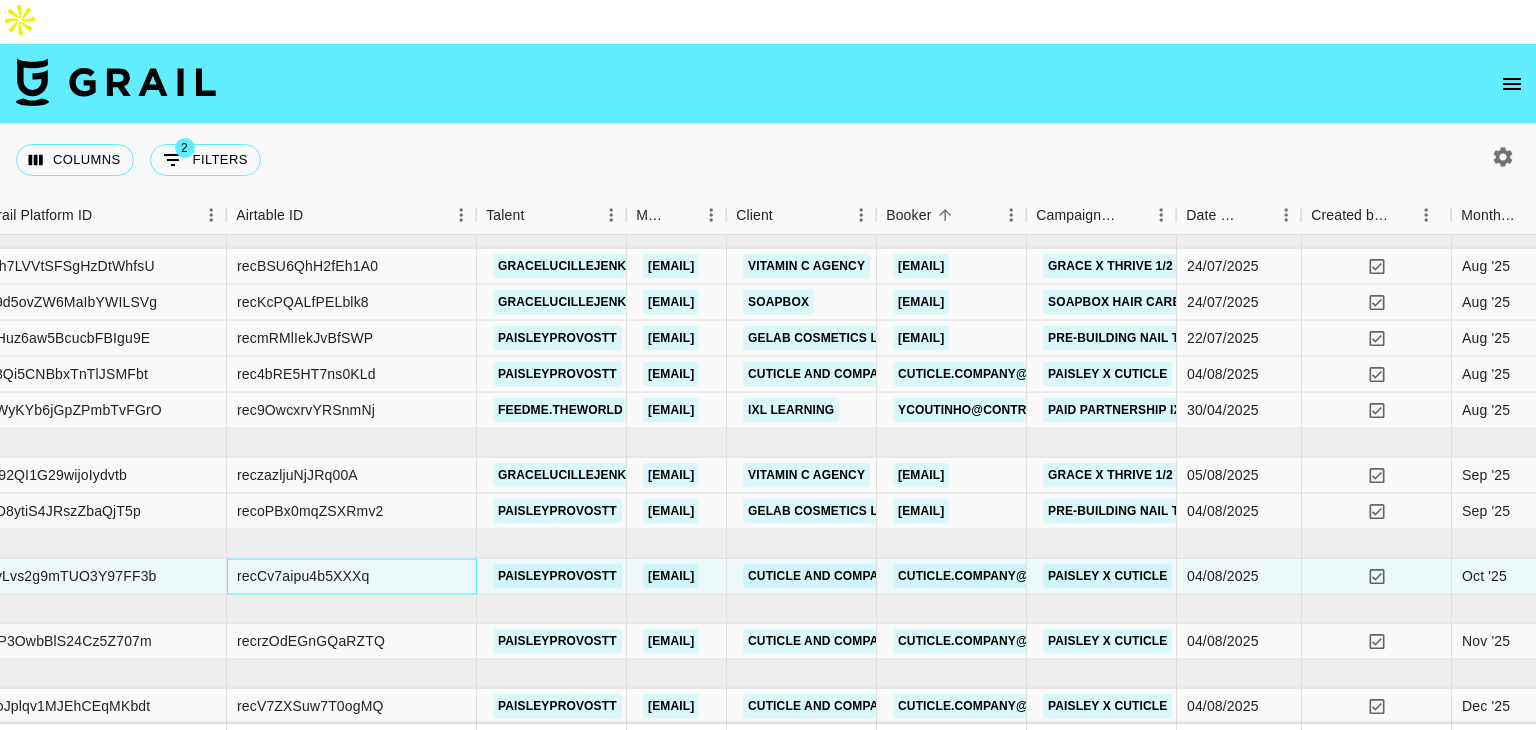 scroll, scrollTop: 520, scrollLeft: 0, axis: vertical 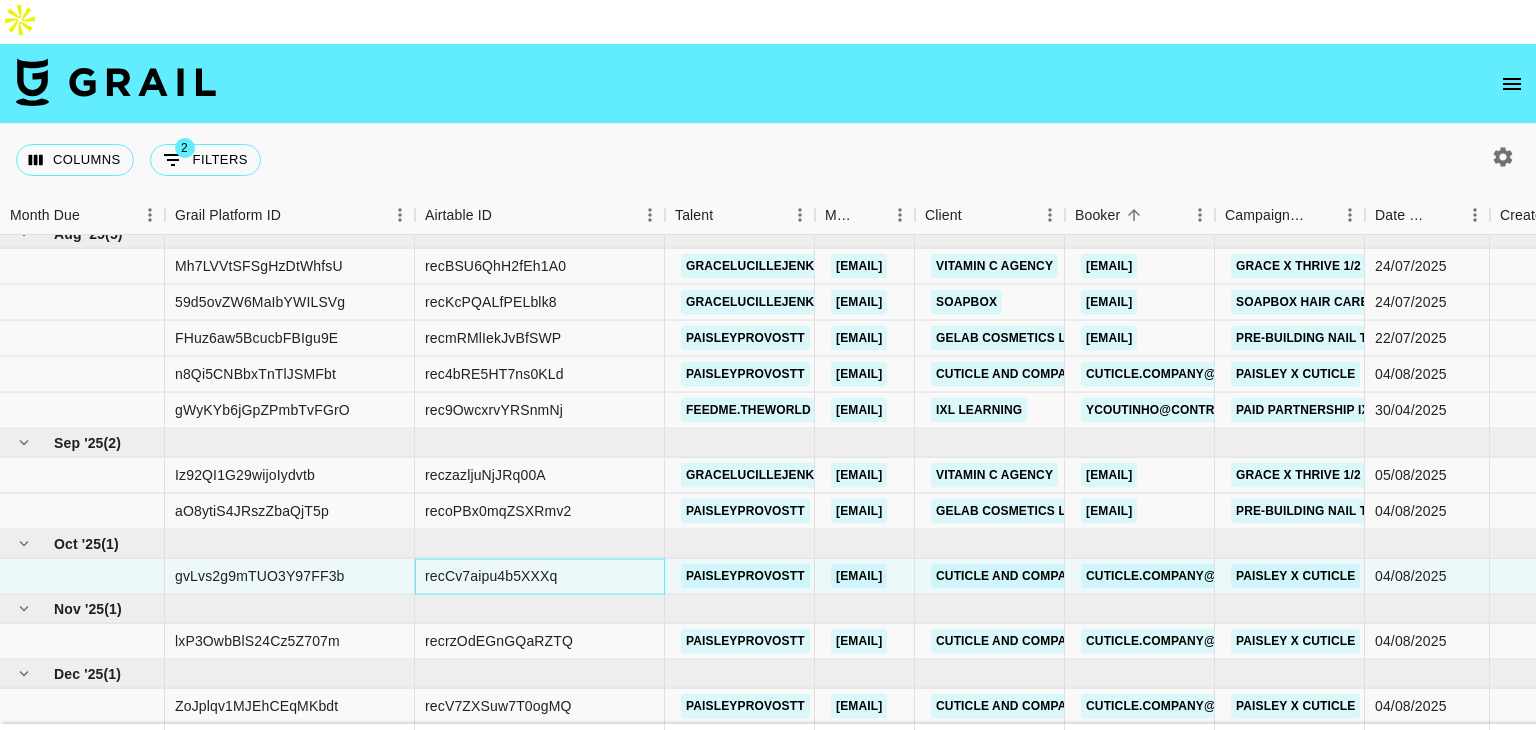 drag, startPoint x: 178, startPoint y: 515, endPoint x: 596, endPoint y: 521, distance: 418.04306 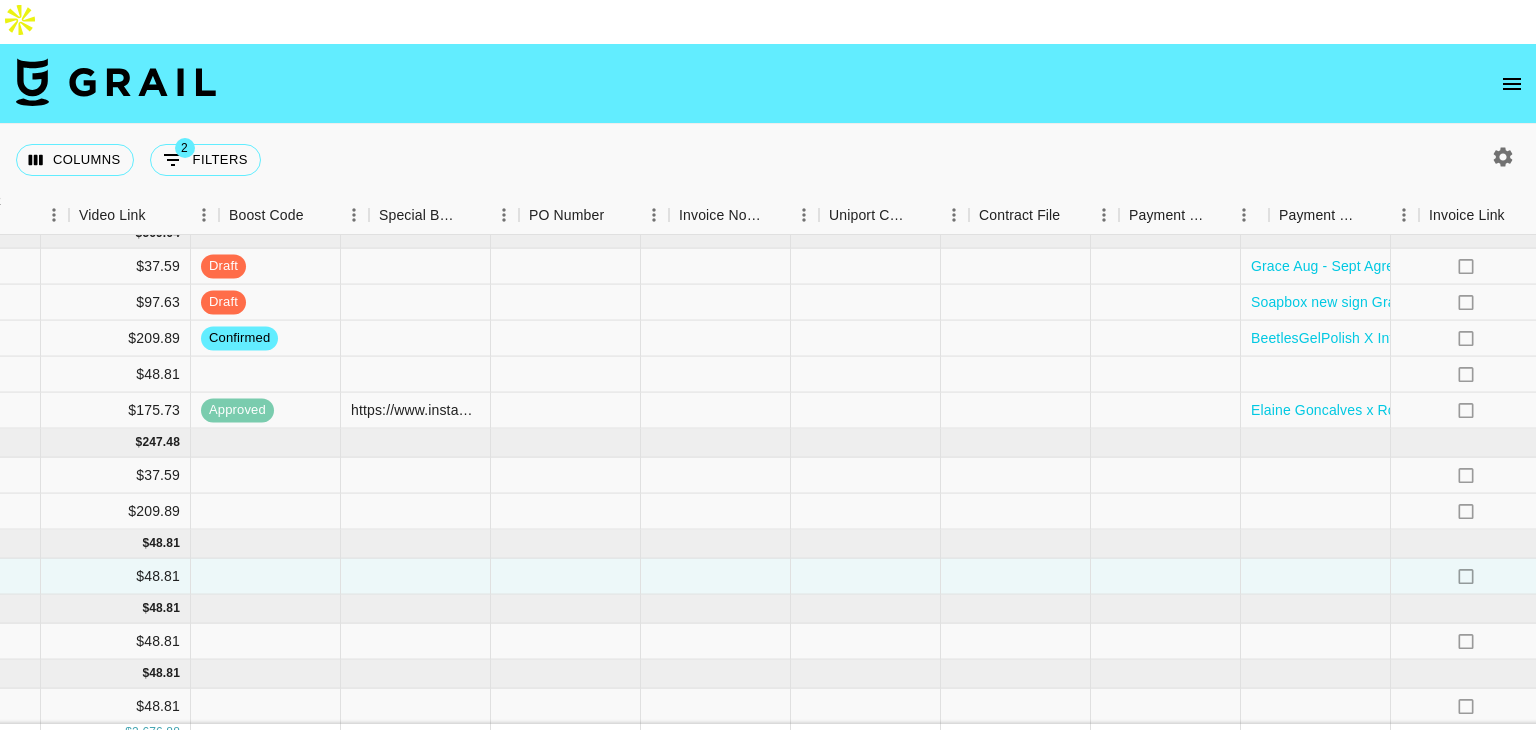 scroll, scrollTop: 520, scrollLeft: 2724, axis: both 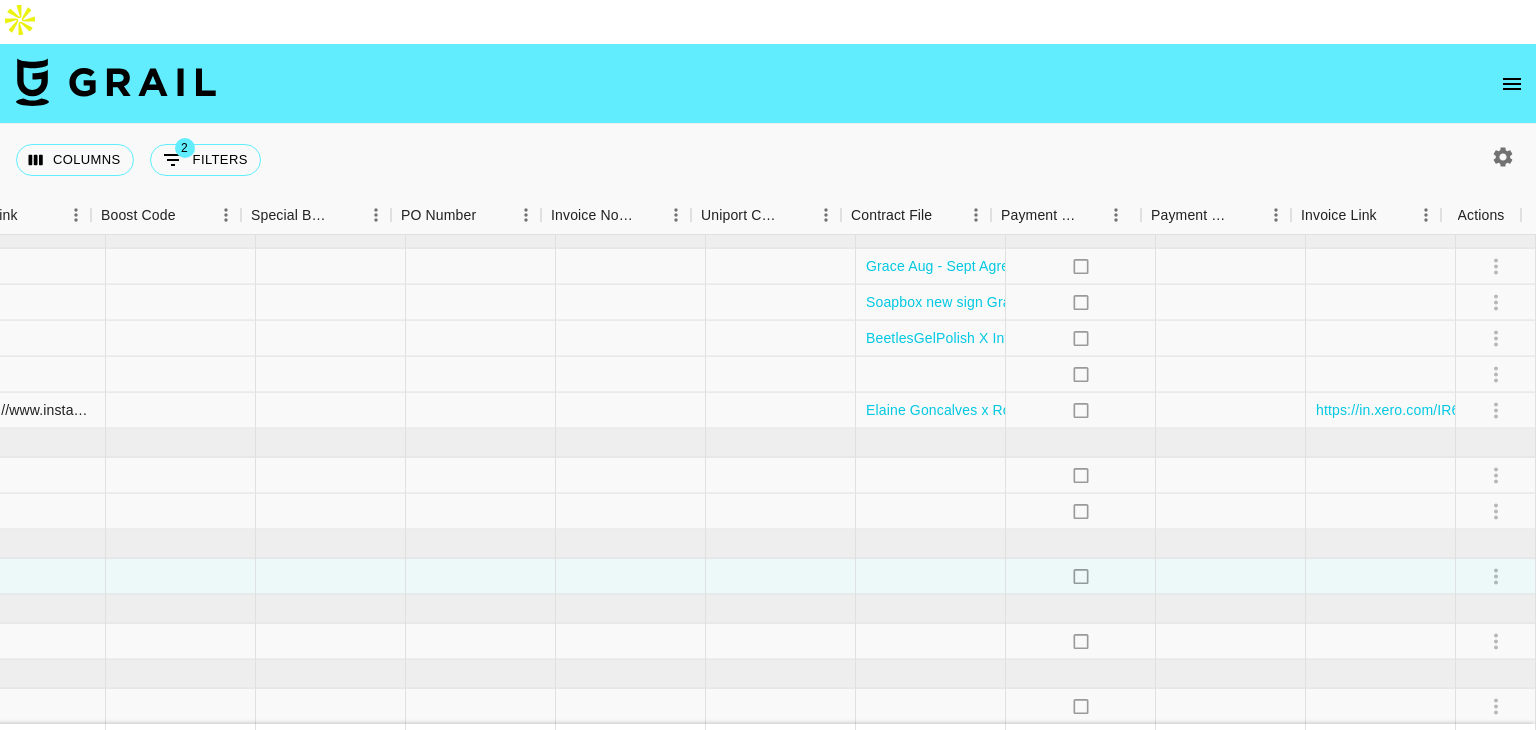 click 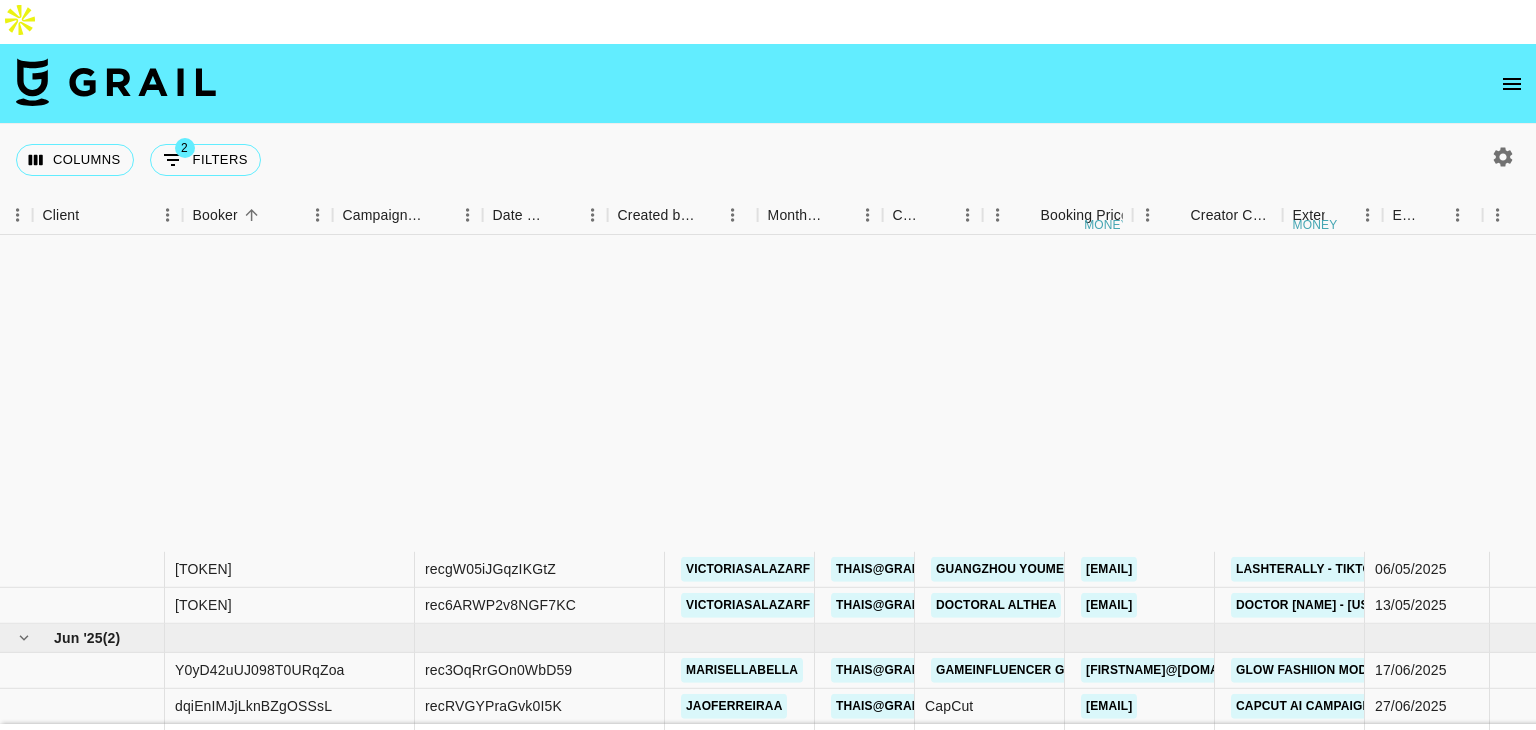 scroll, scrollTop: 0, scrollLeft: 0, axis: both 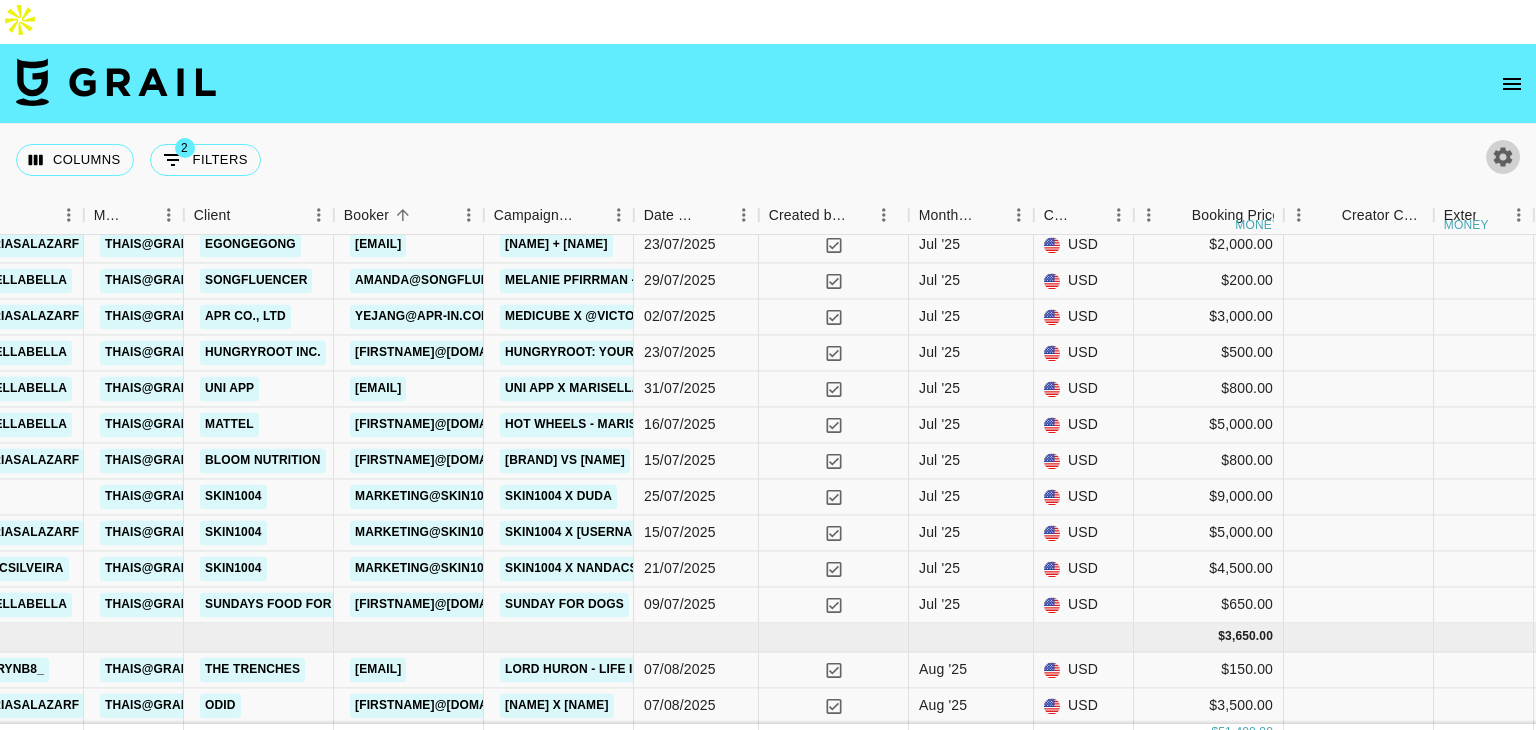 click 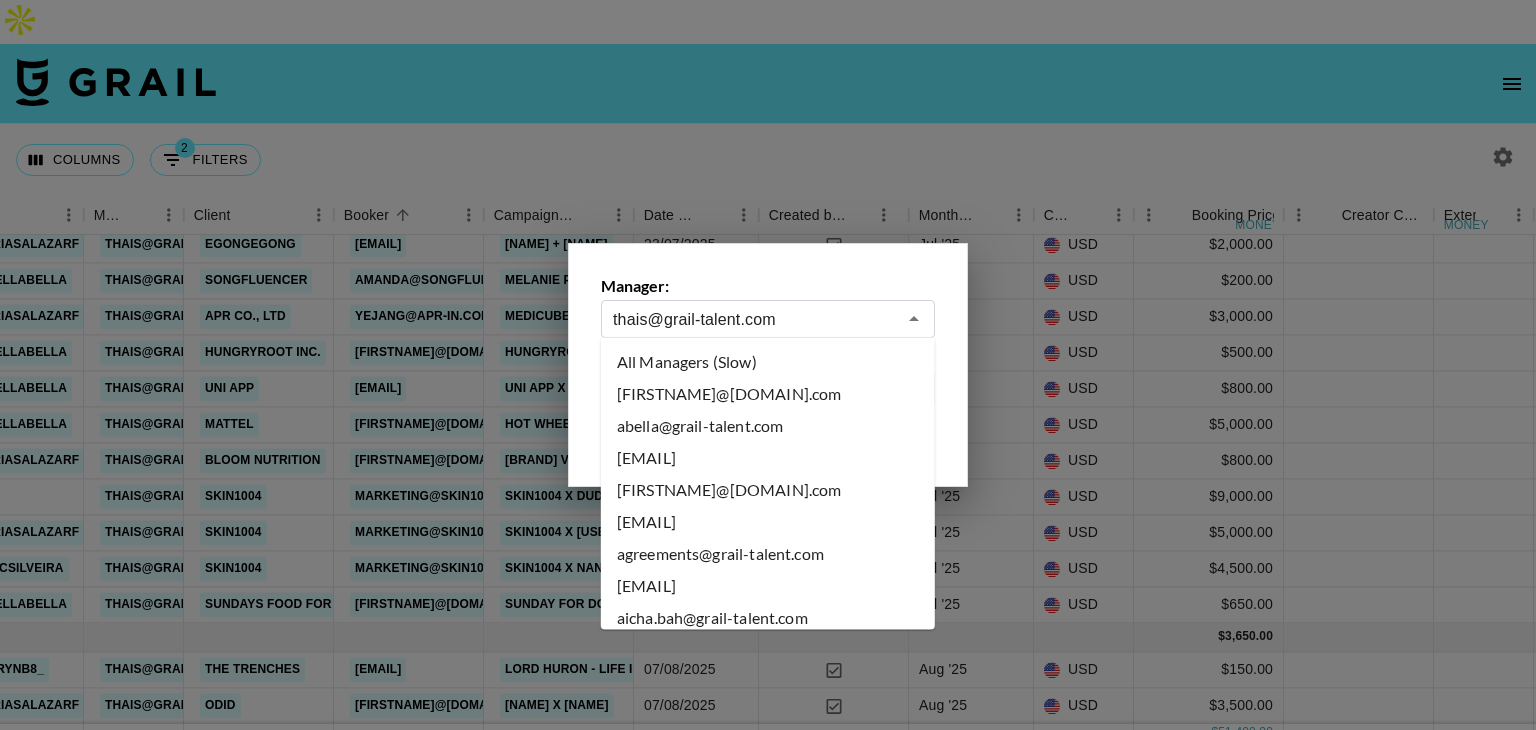 click on "thais@grail-talent.com" at bounding box center (754, 319) 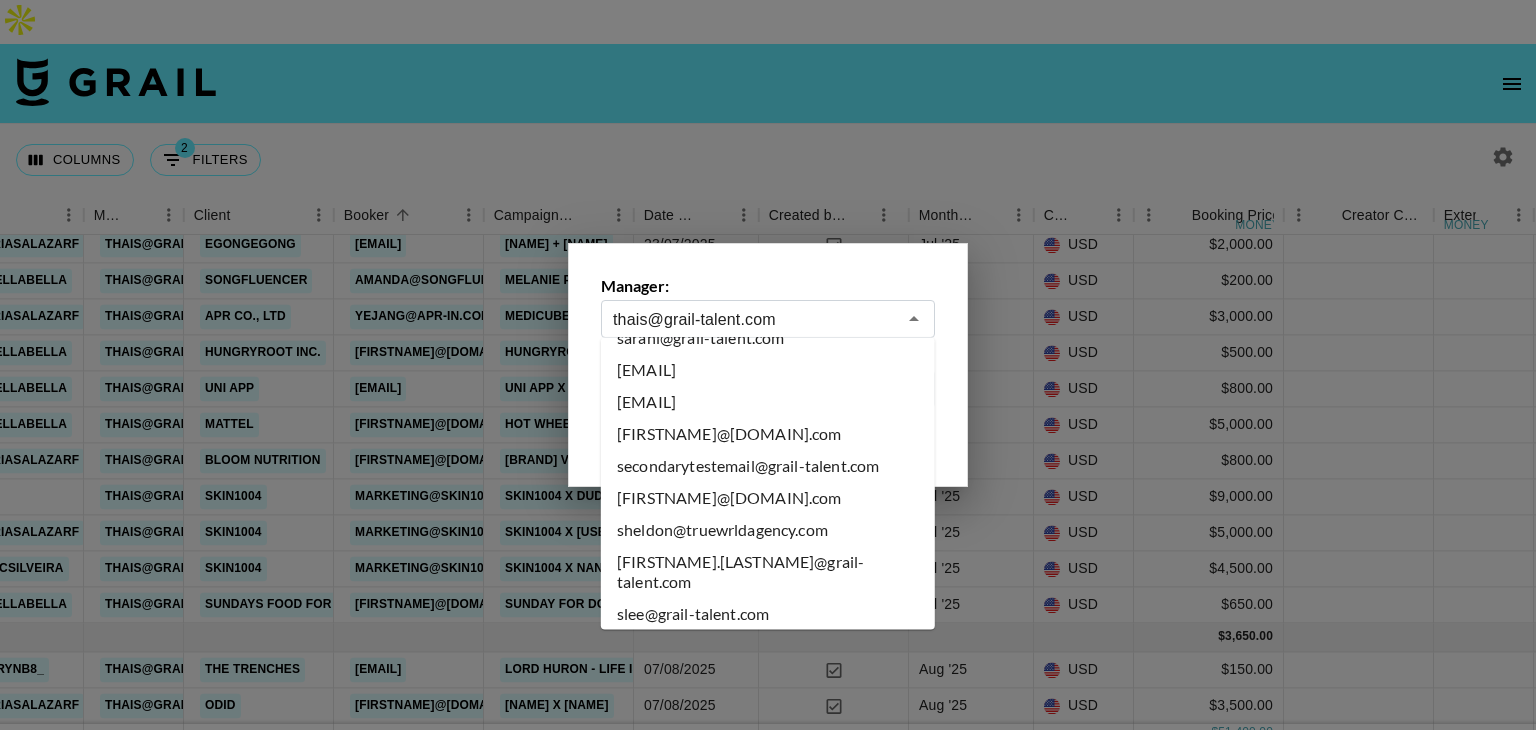 click on "taz@grail-talent.com" at bounding box center [768, 1194] 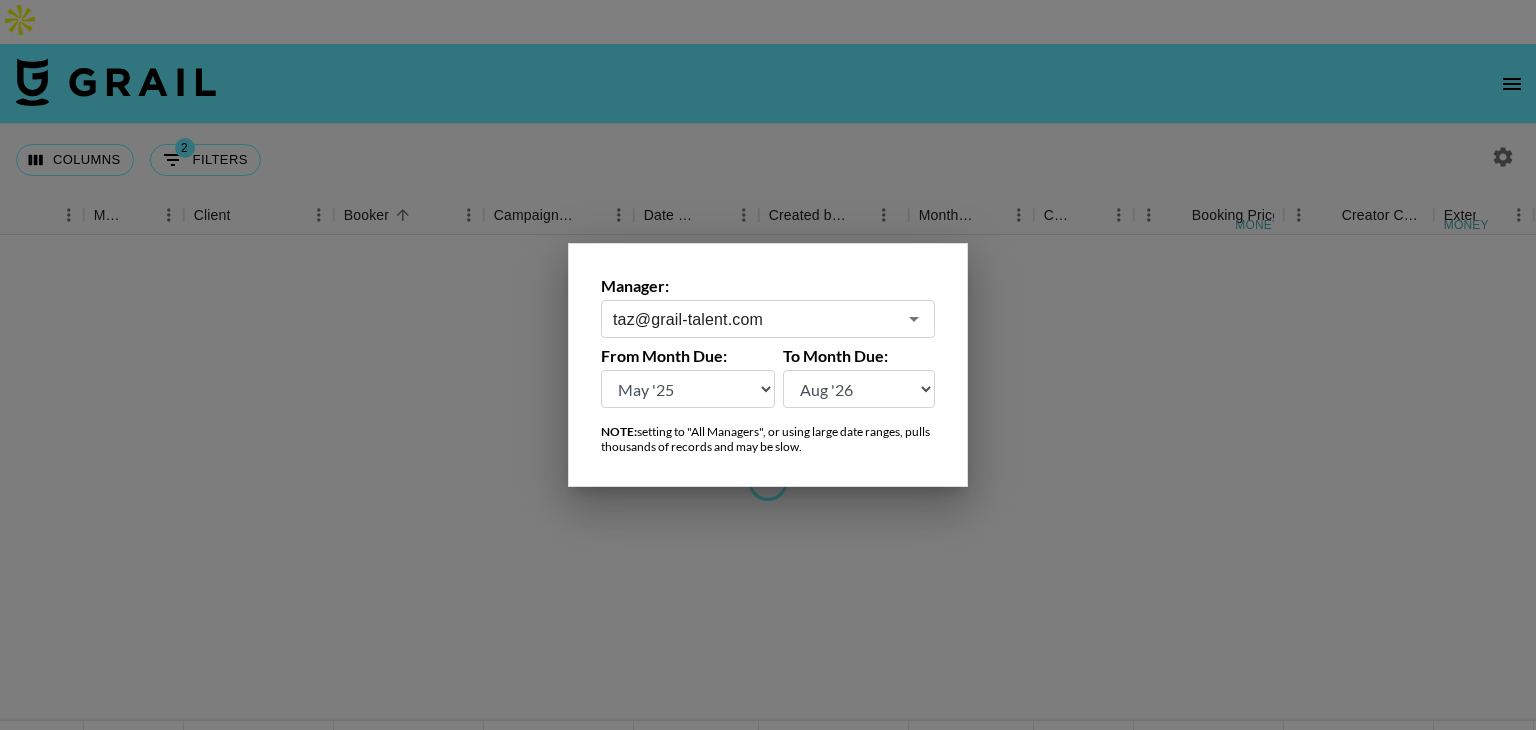 scroll, scrollTop: 0, scrollLeft: 731, axis: horizontal 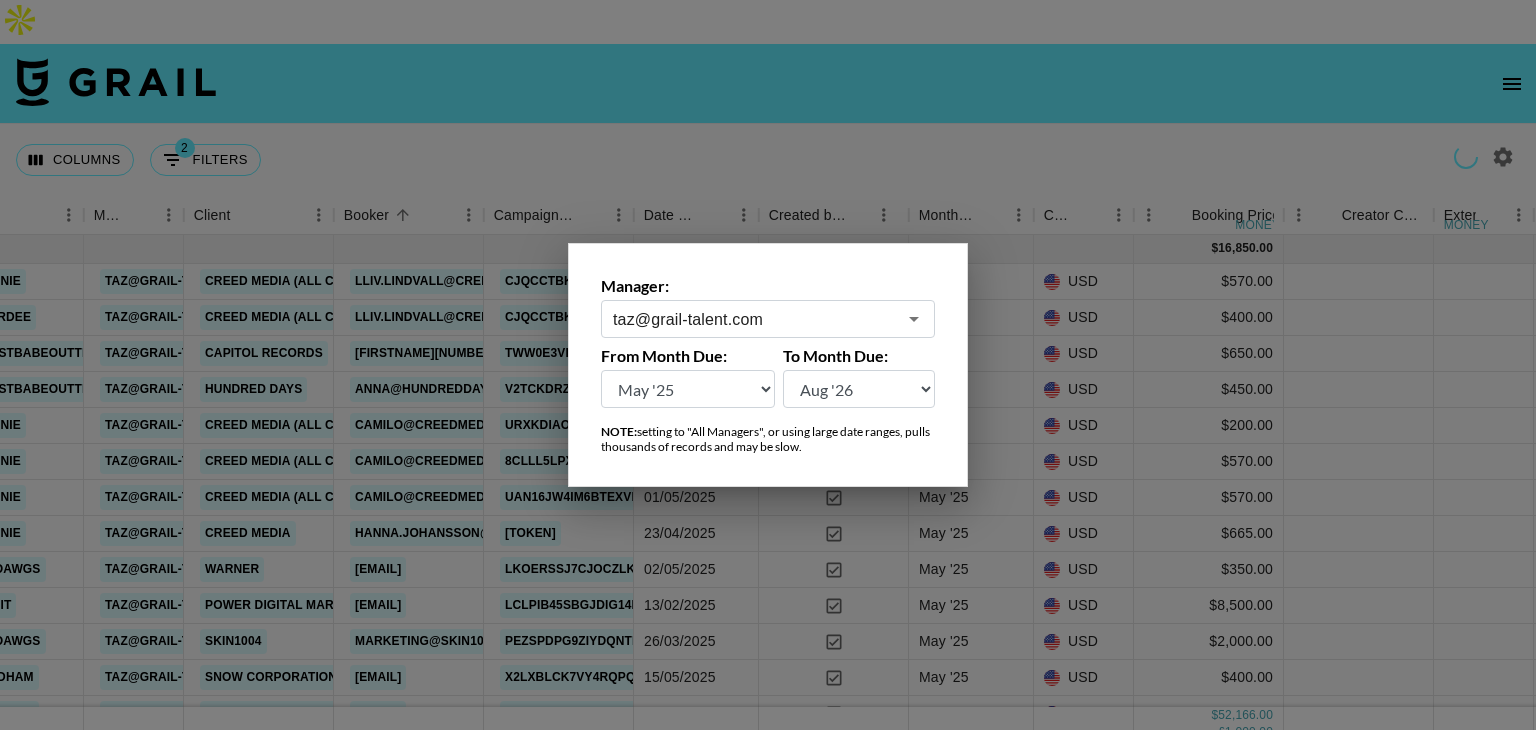 click at bounding box center [768, 365] 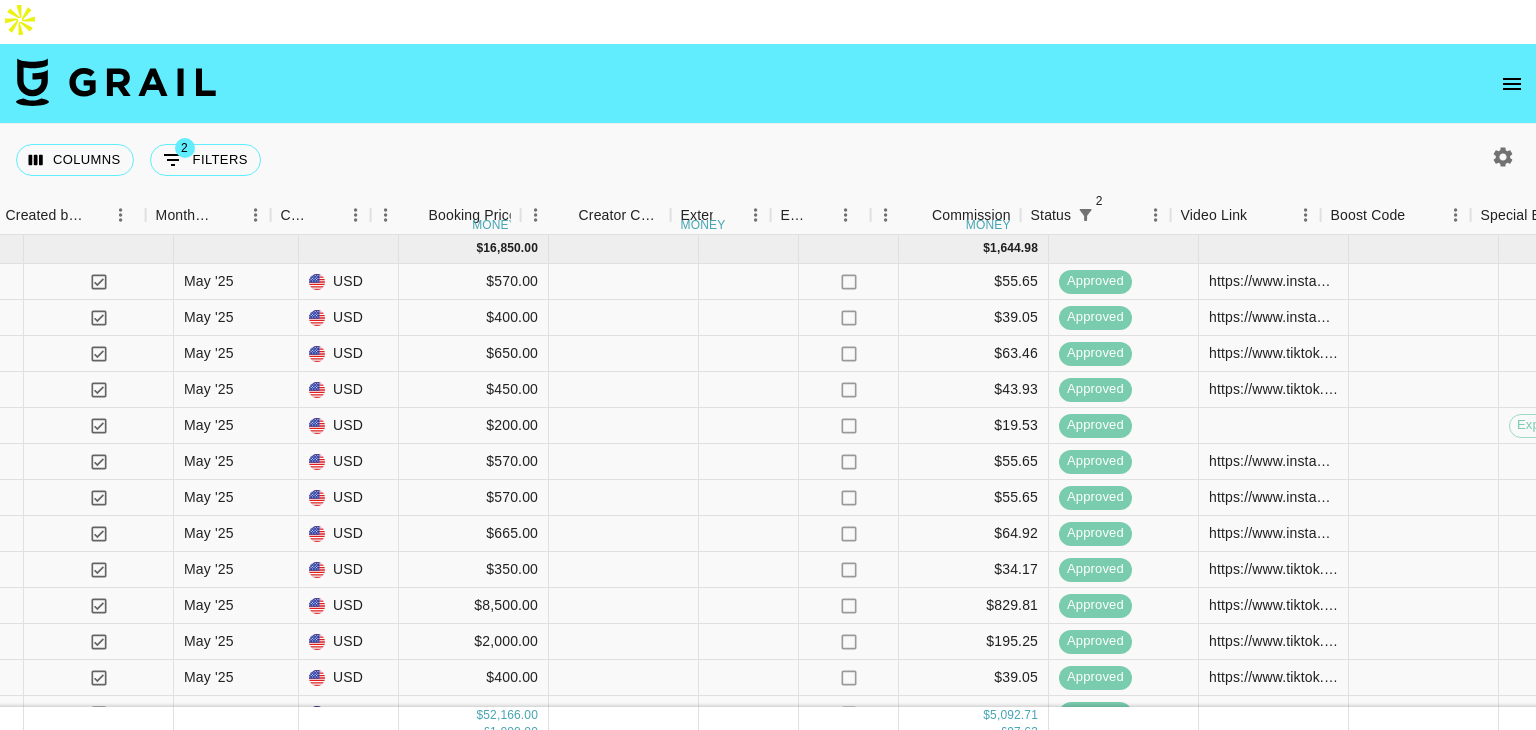 scroll, scrollTop: 0, scrollLeft: 1519, axis: horizontal 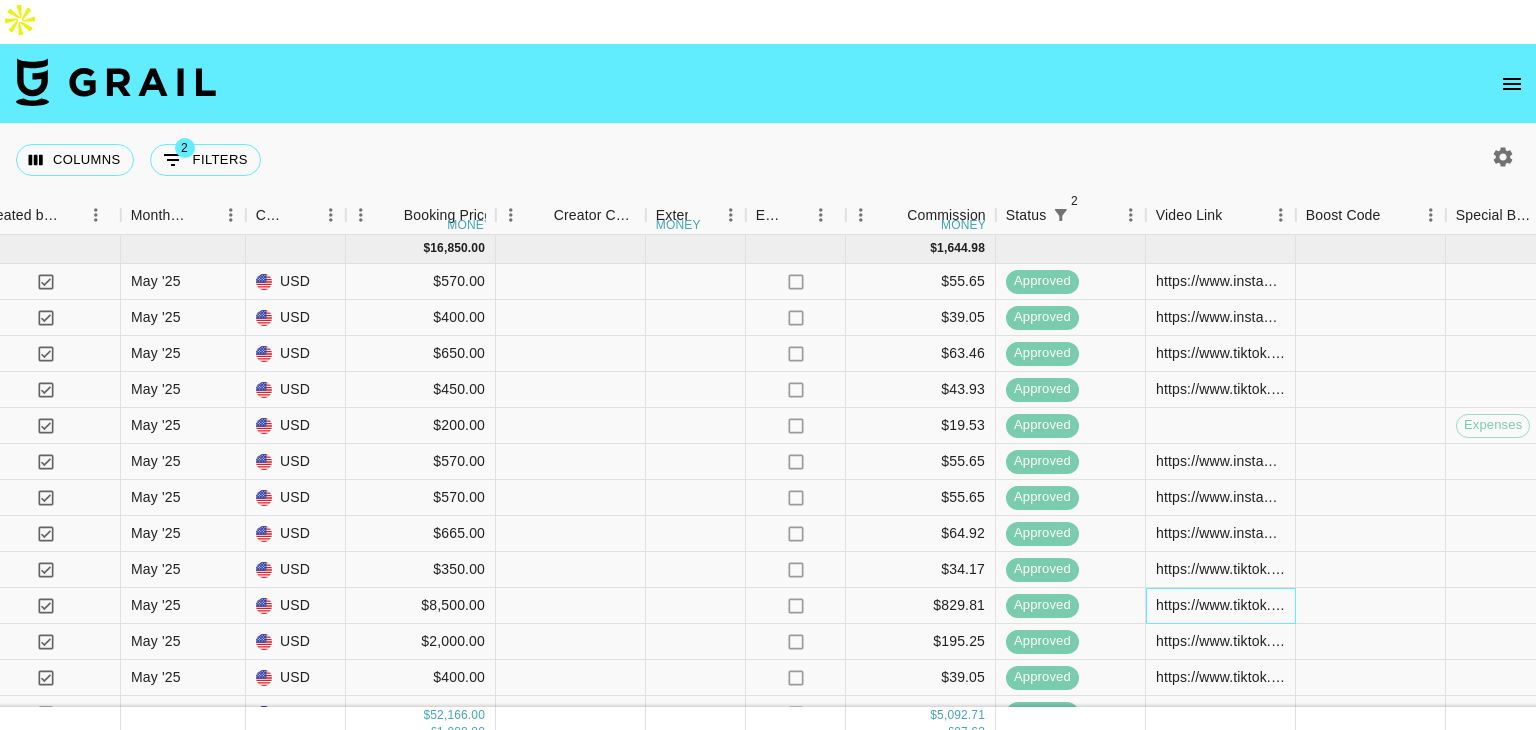 click on "https://www.tiktok.com/@mosmfit/video/7504452531507186974?_r=1&_t=ZP-8wMTdAJcLS2" at bounding box center [1220, 605] 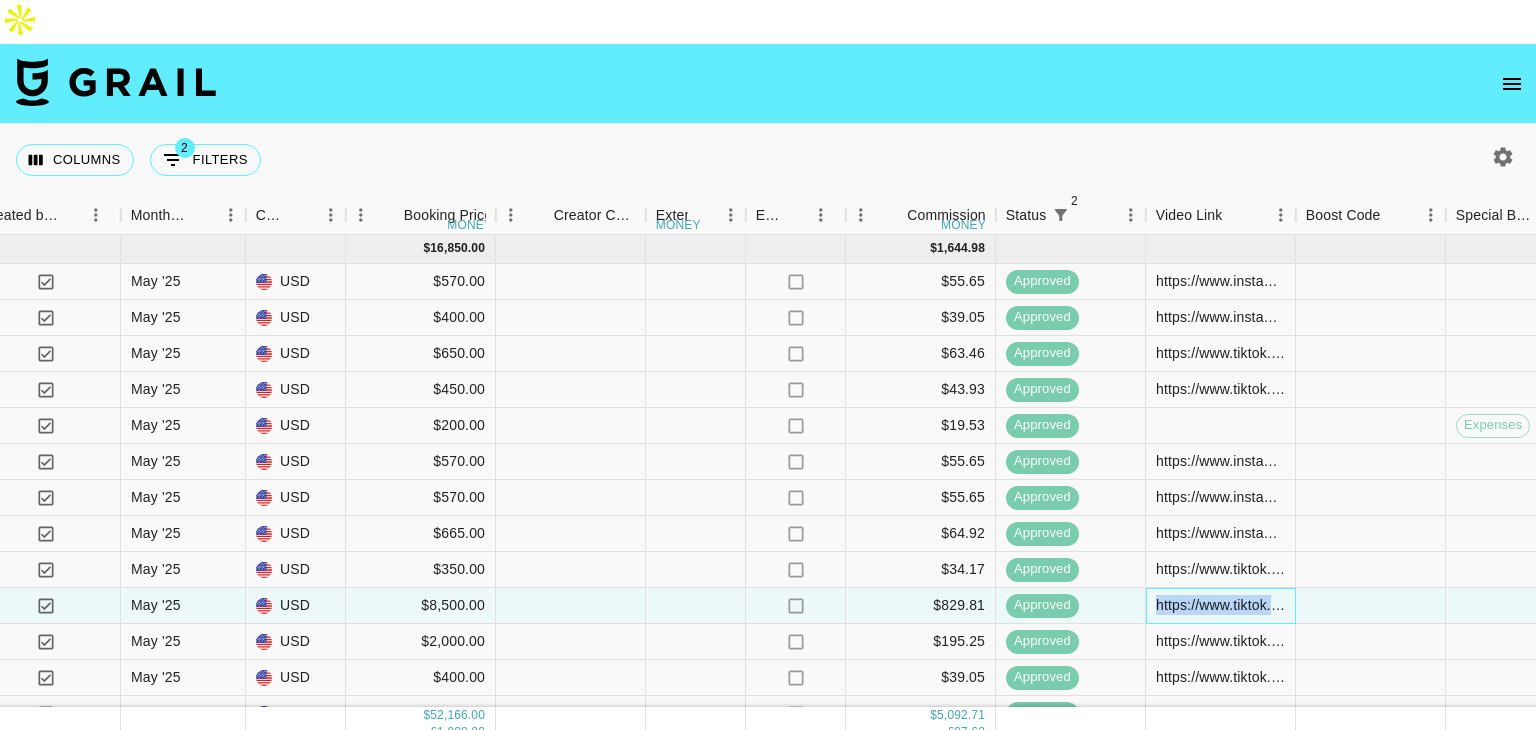 click on "https://www.tiktok.com/@mosmfit/video/7504452531507186974?_r=1&_t=ZP-8wMTdAJcLS2" at bounding box center [1220, 605] 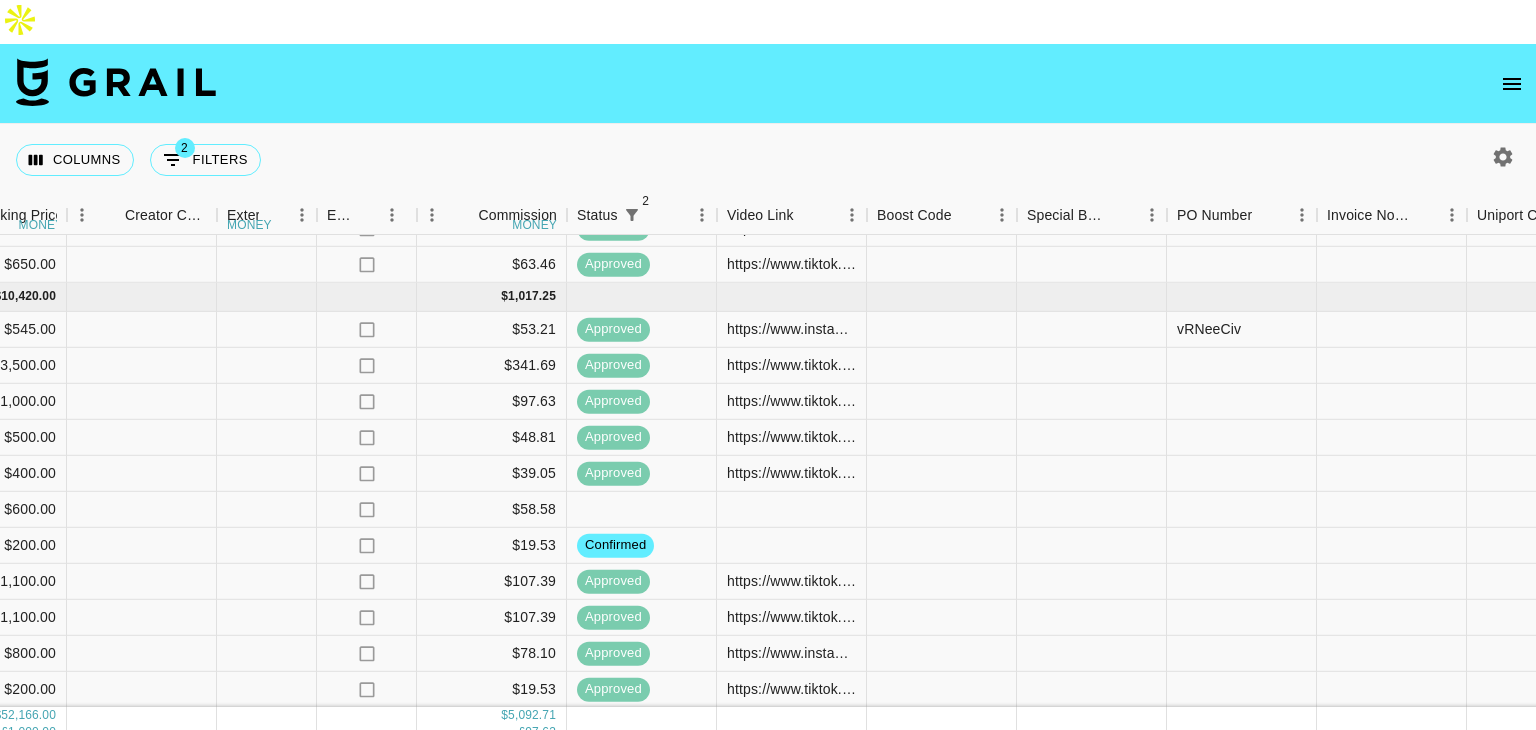 scroll, scrollTop: 521, scrollLeft: 2002, axis: both 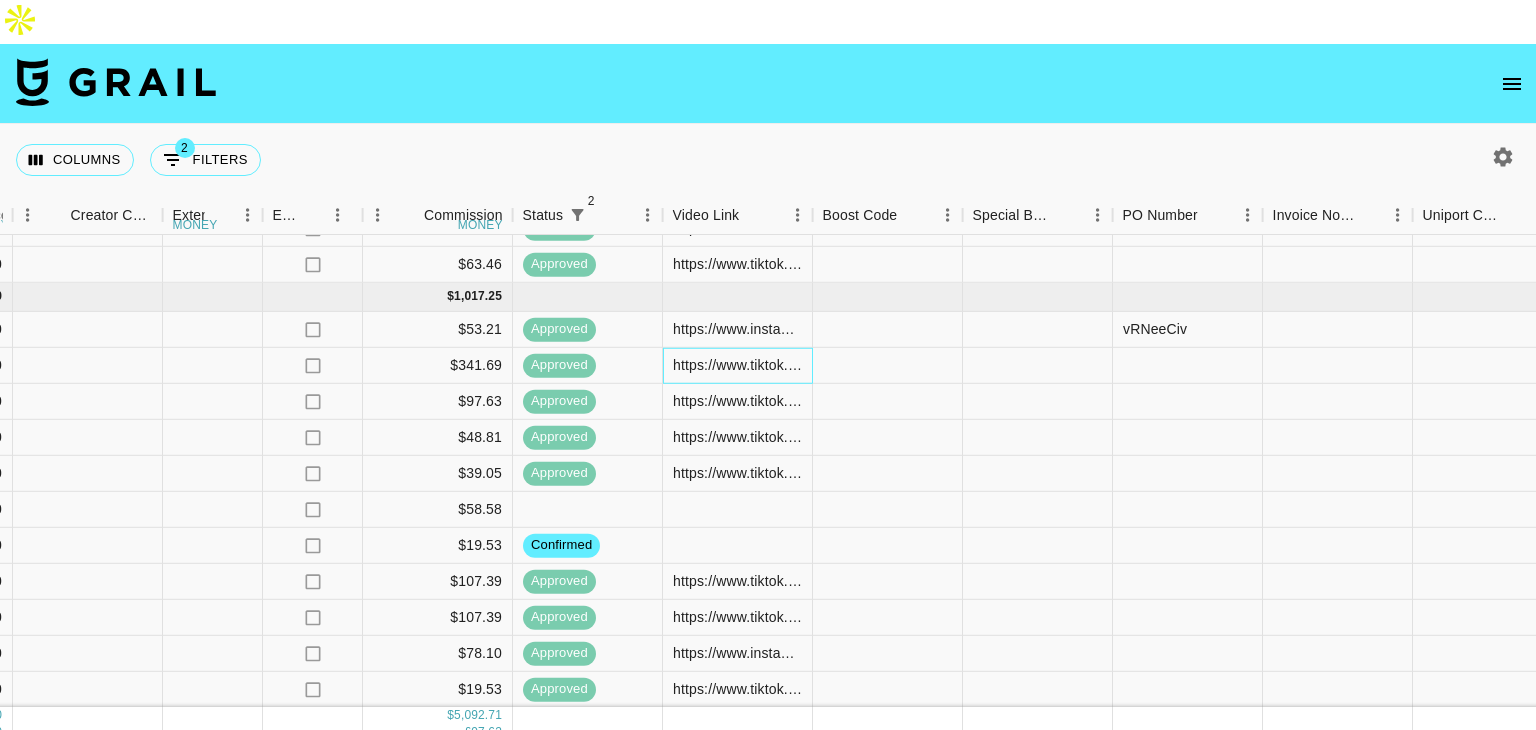 click on "https://www.tiktok.com/@sharyn.rose/video/7521075453495479583" at bounding box center (737, 365) 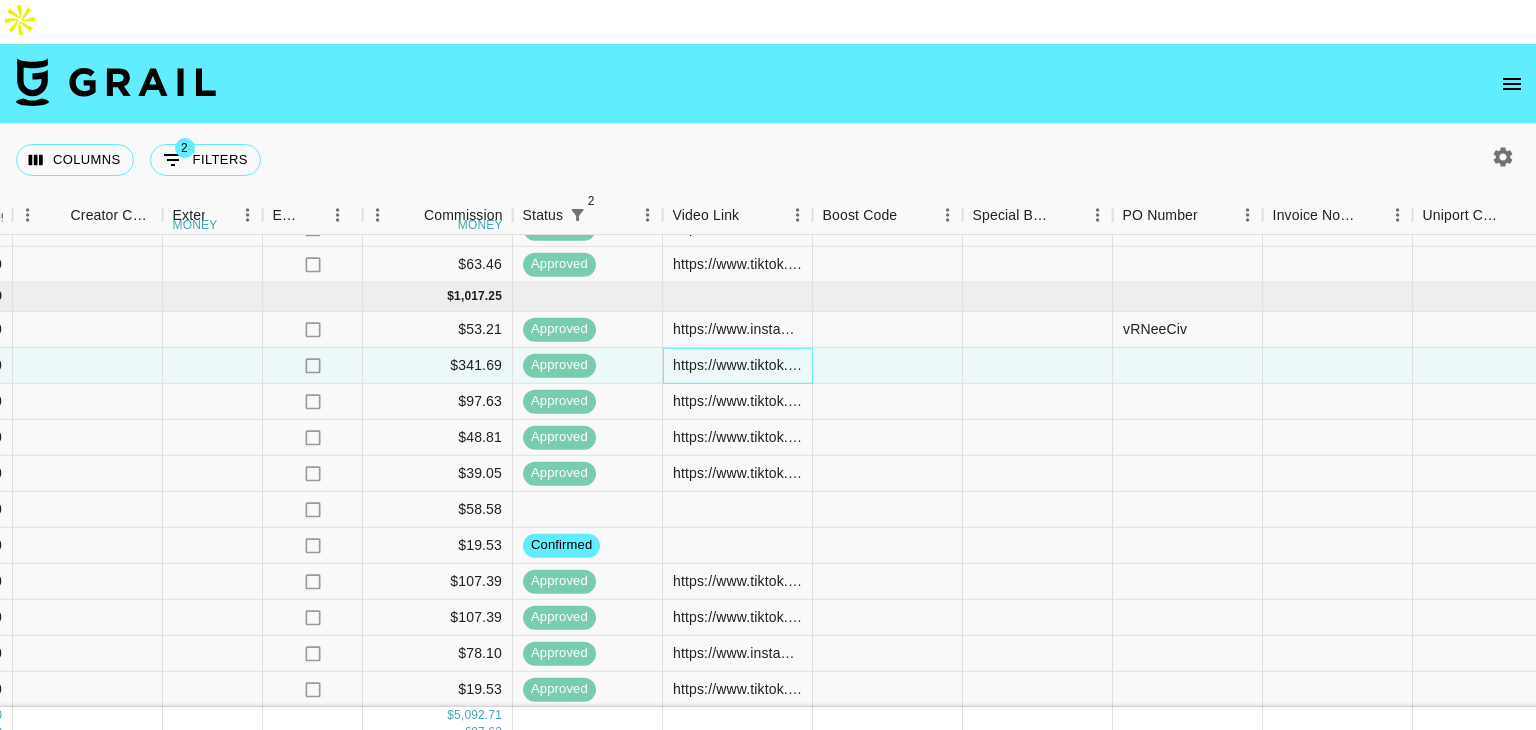 click on "https://www.tiktok.com/@sharyn.rose/video/7521075453495479583" at bounding box center [737, 365] 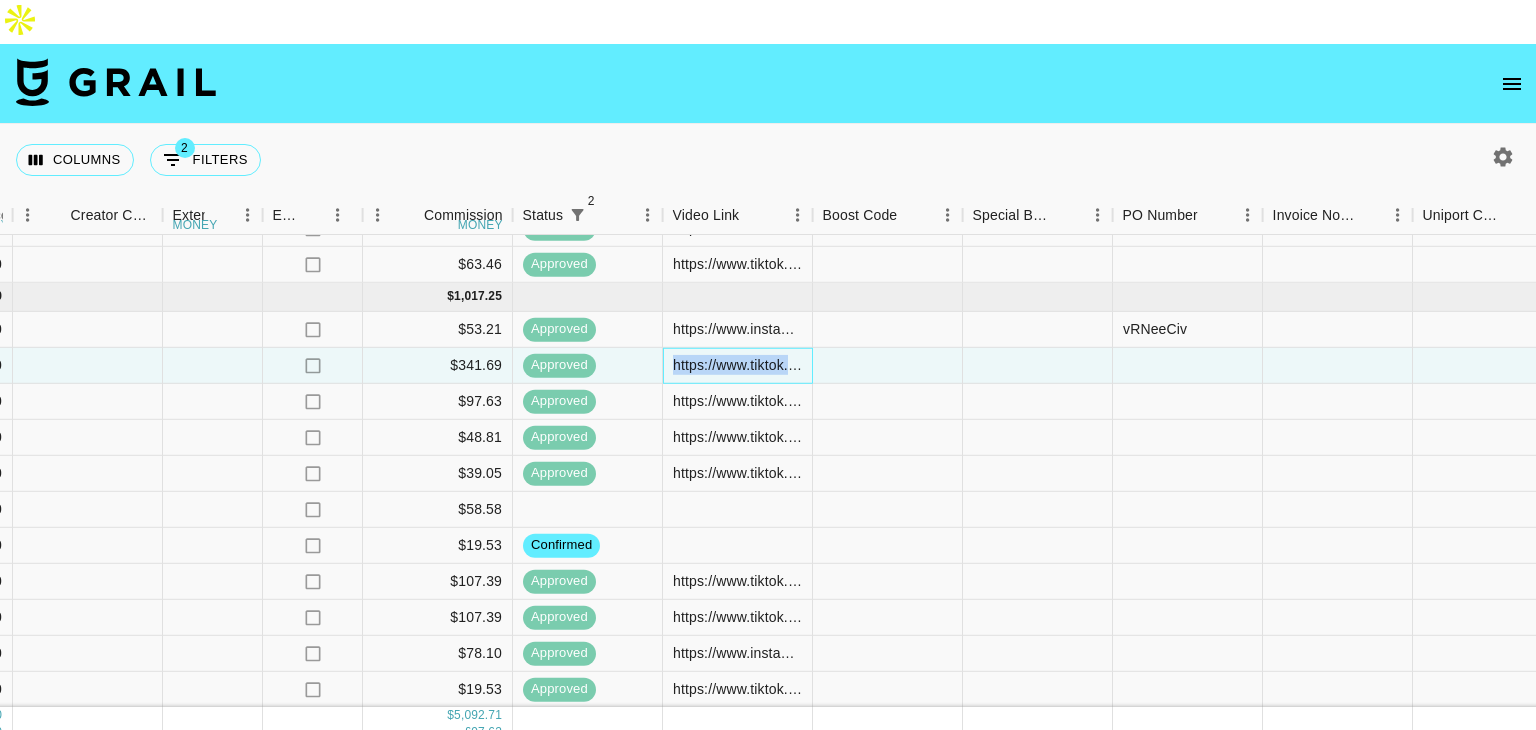click on "https://www.tiktok.com/@sharyn.rose/video/7521075453495479583" at bounding box center (737, 365) 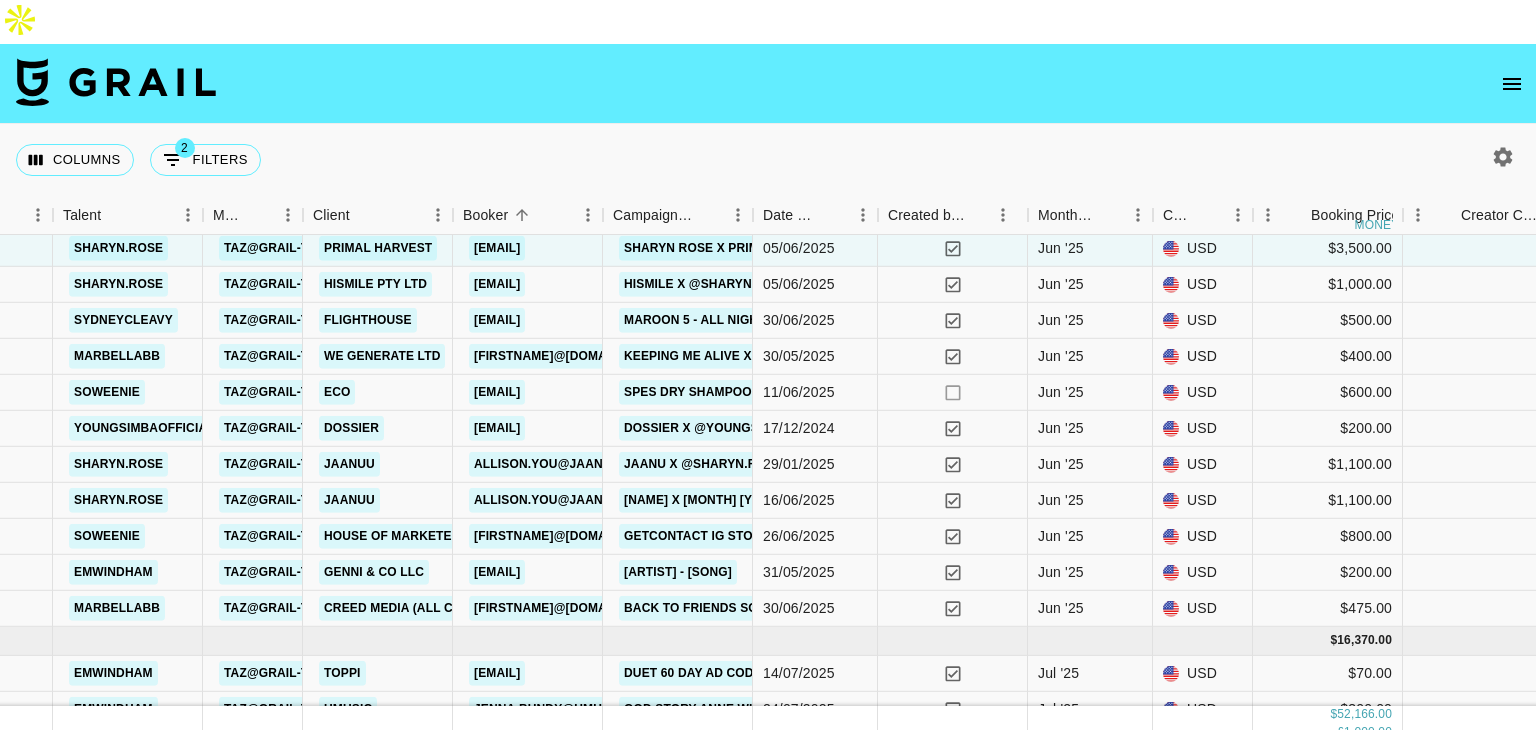 scroll, scrollTop: 638, scrollLeft: 608, axis: both 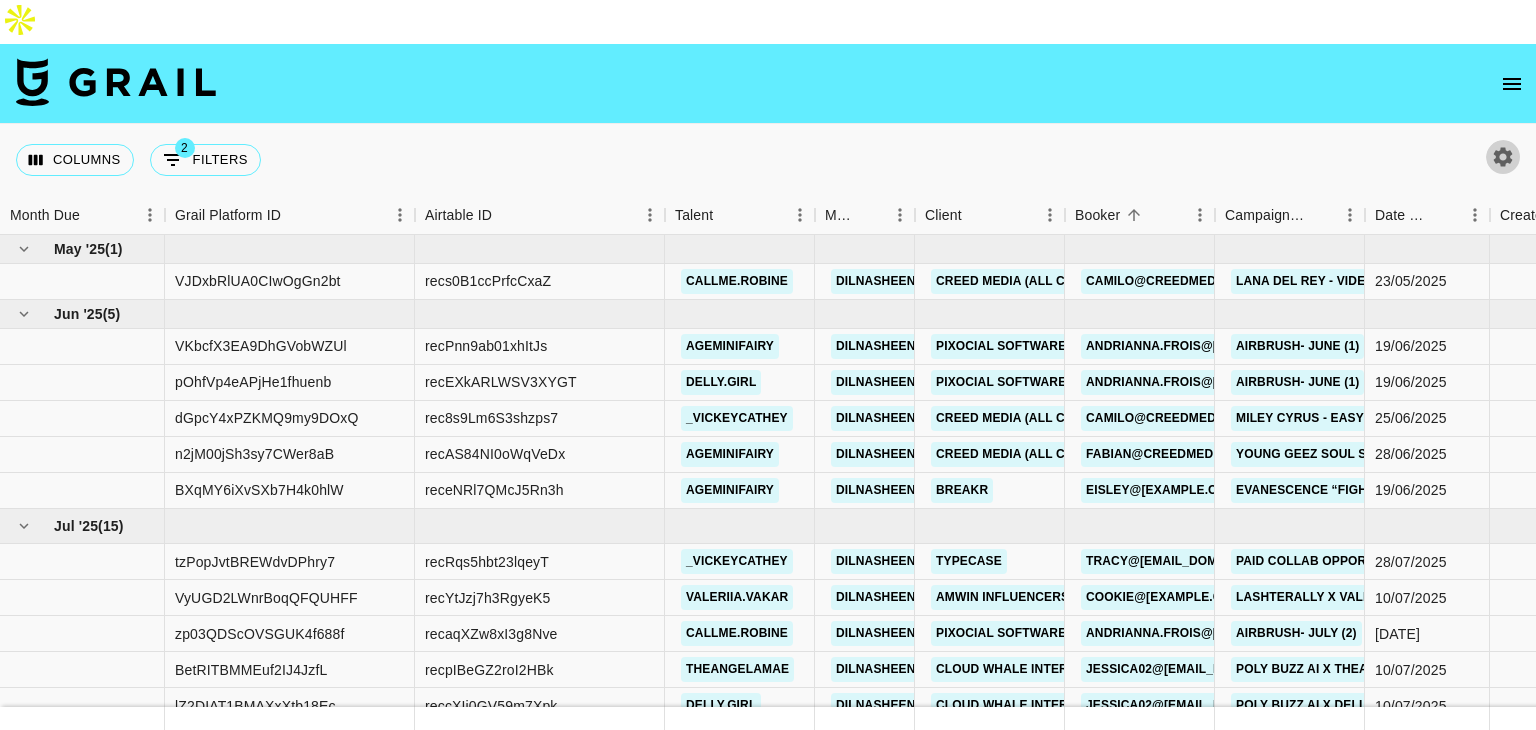 click 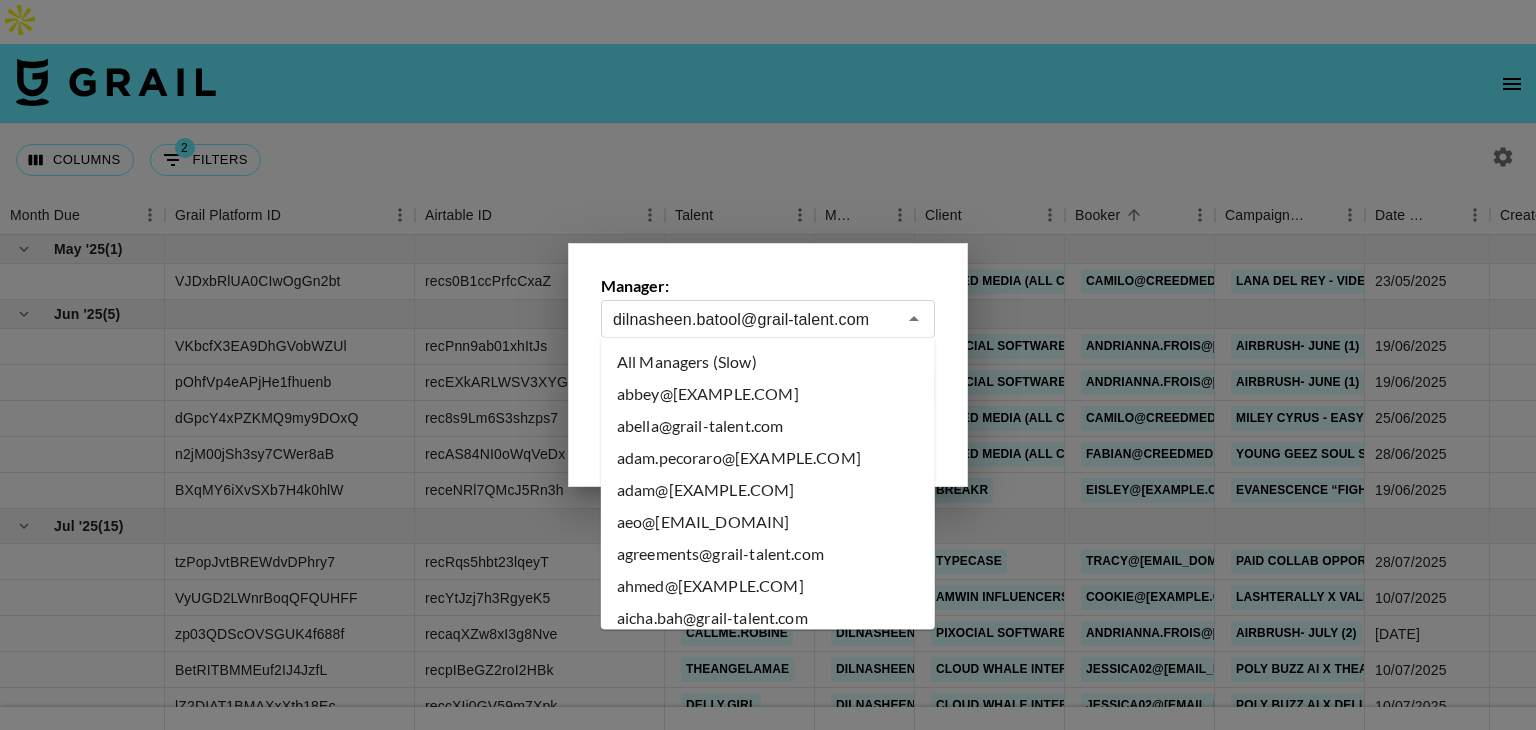 click on "dilnasheen.batool@grail-talent.com" at bounding box center (754, 319) 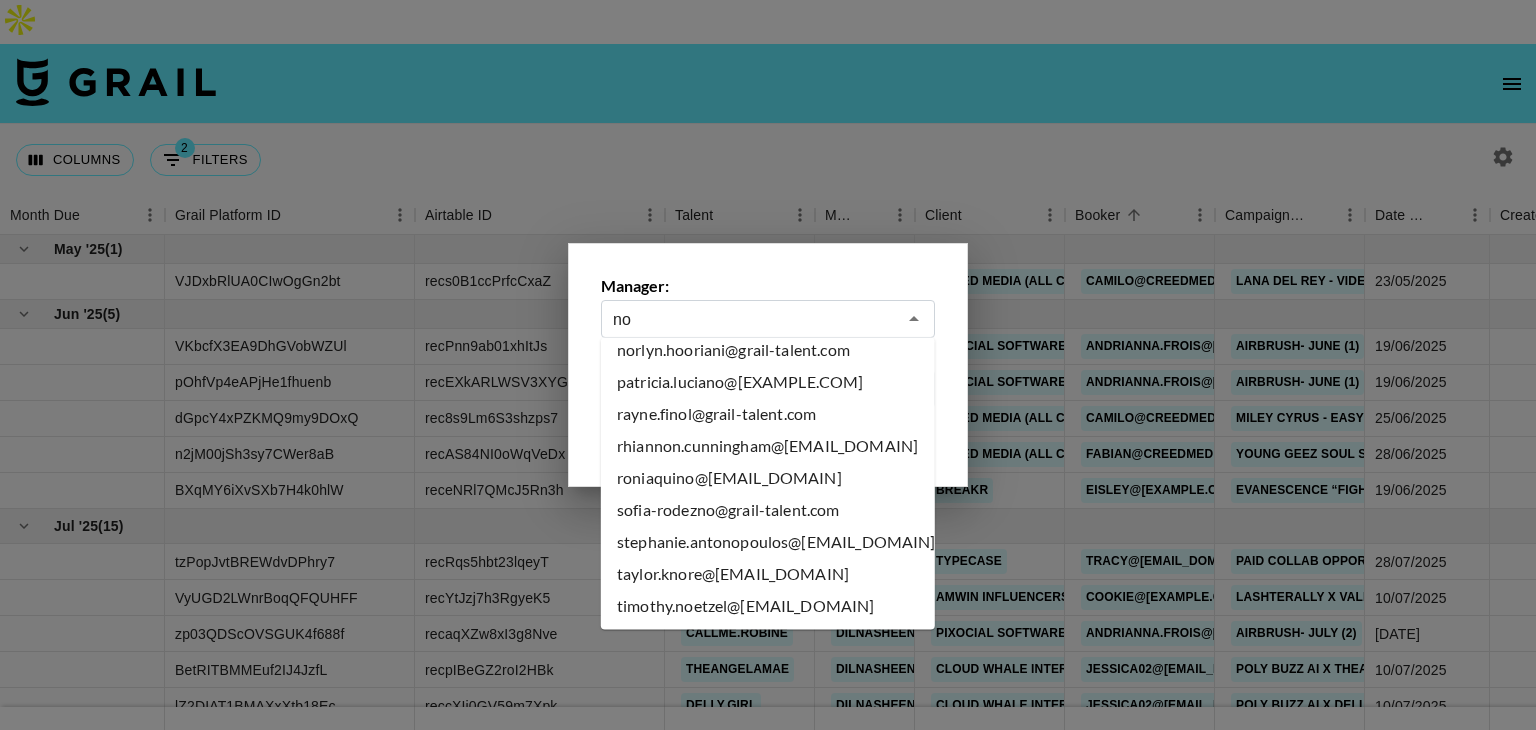 scroll, scrollTop: 0, scrollLeft: 0, axis: both 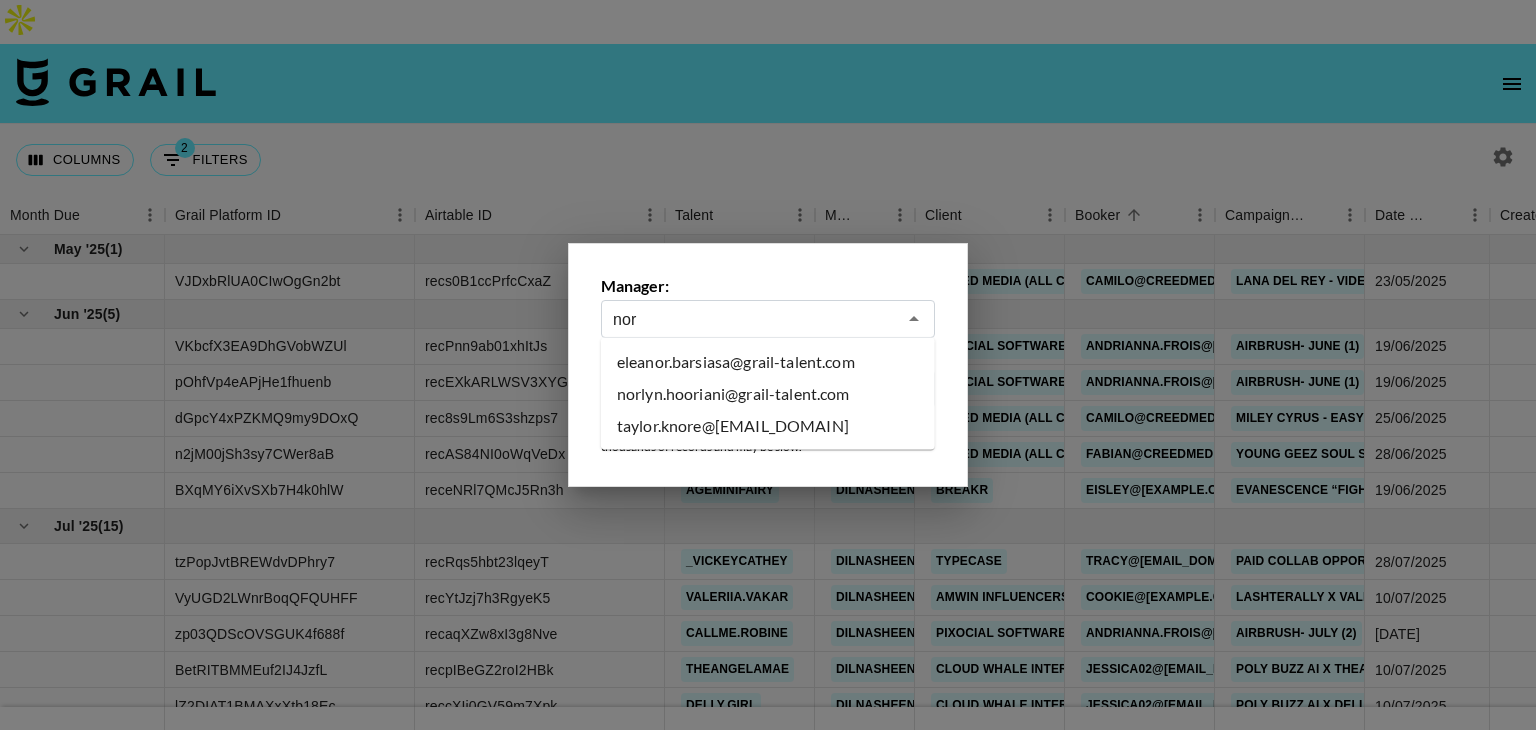 click on "eleanor.barsiasa@grail-talent.com" at bounding box center (768, 362) 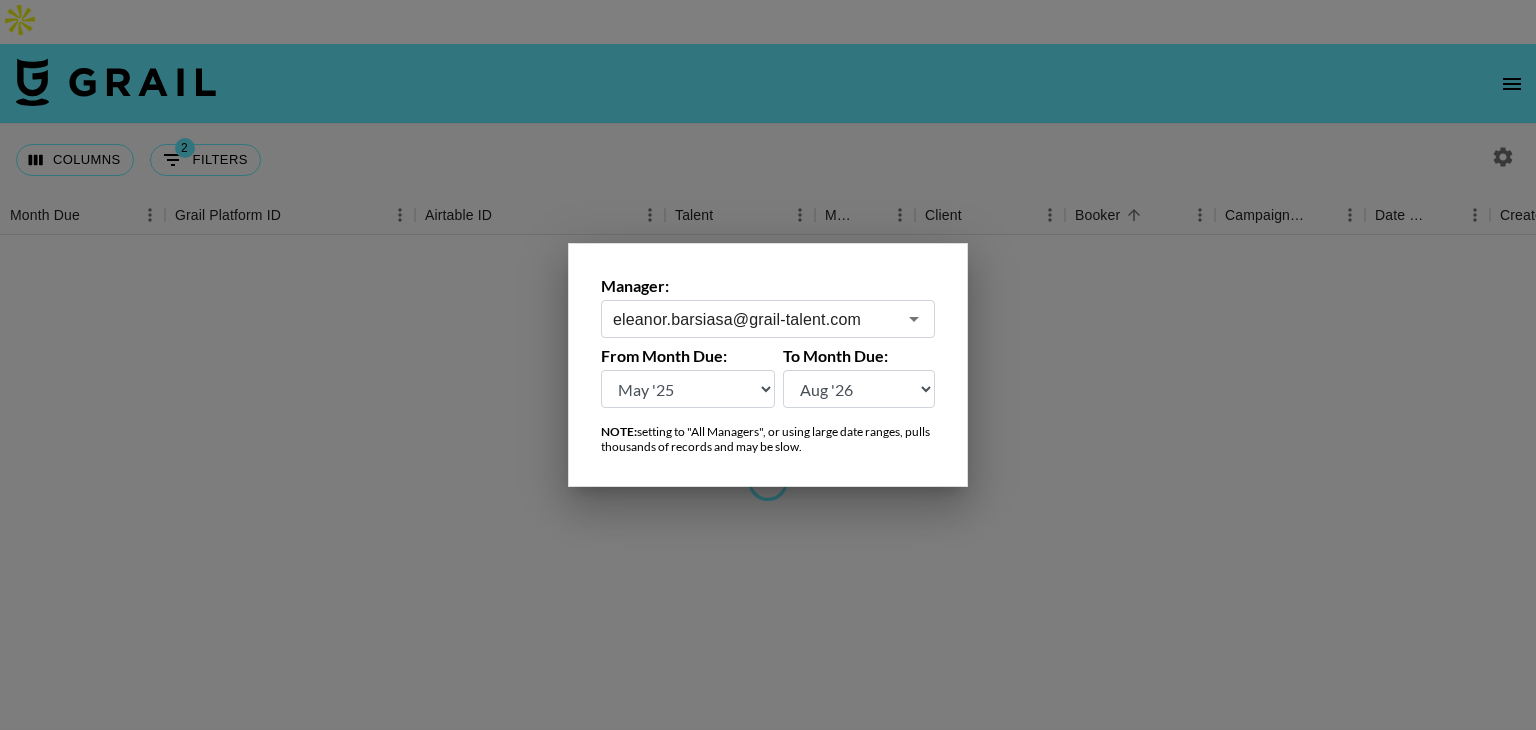 click on "eleanor.barsiasa@grail-talent.com" at bounding box center [754, 319] 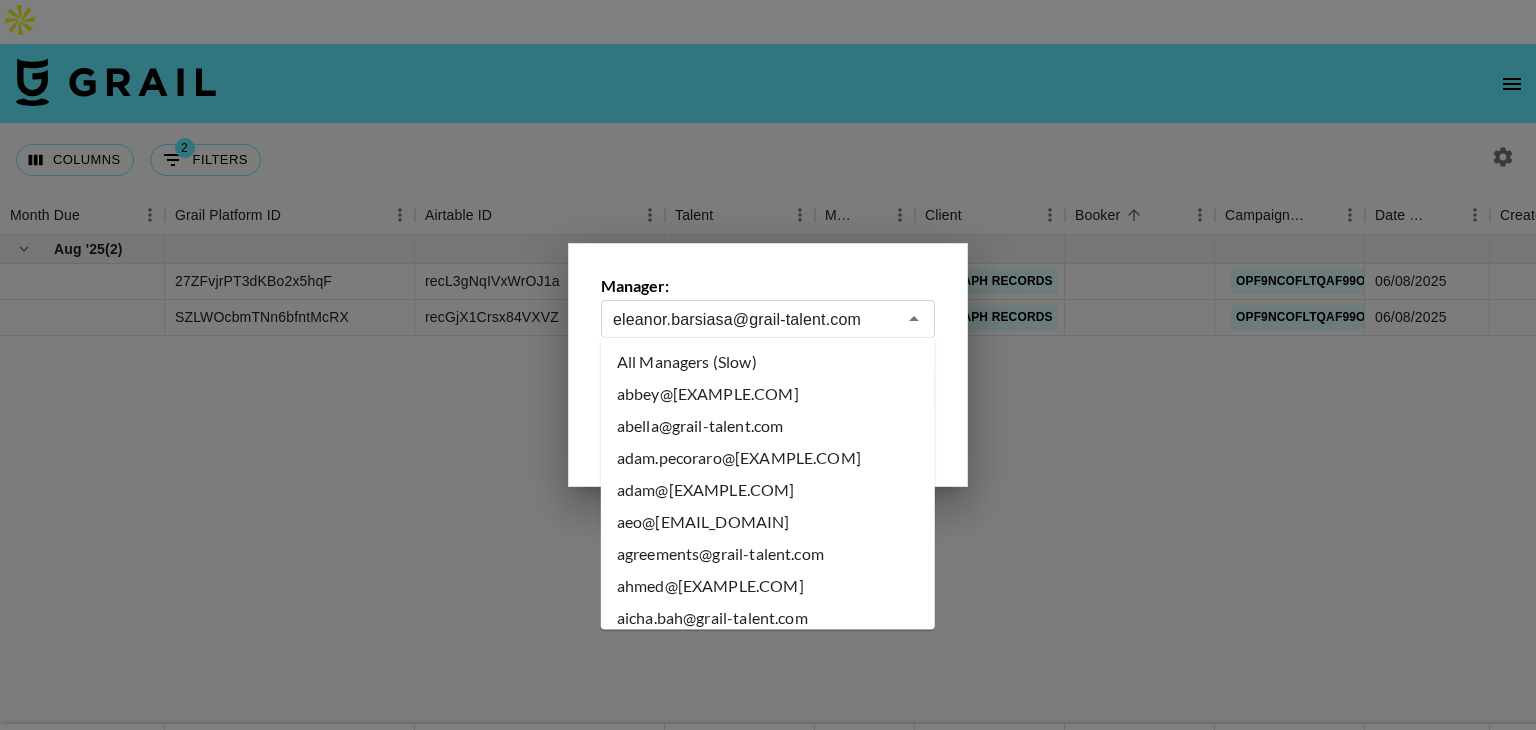 scroll, scrollTop: 3204, scrollLeft: 0, axis: vertical 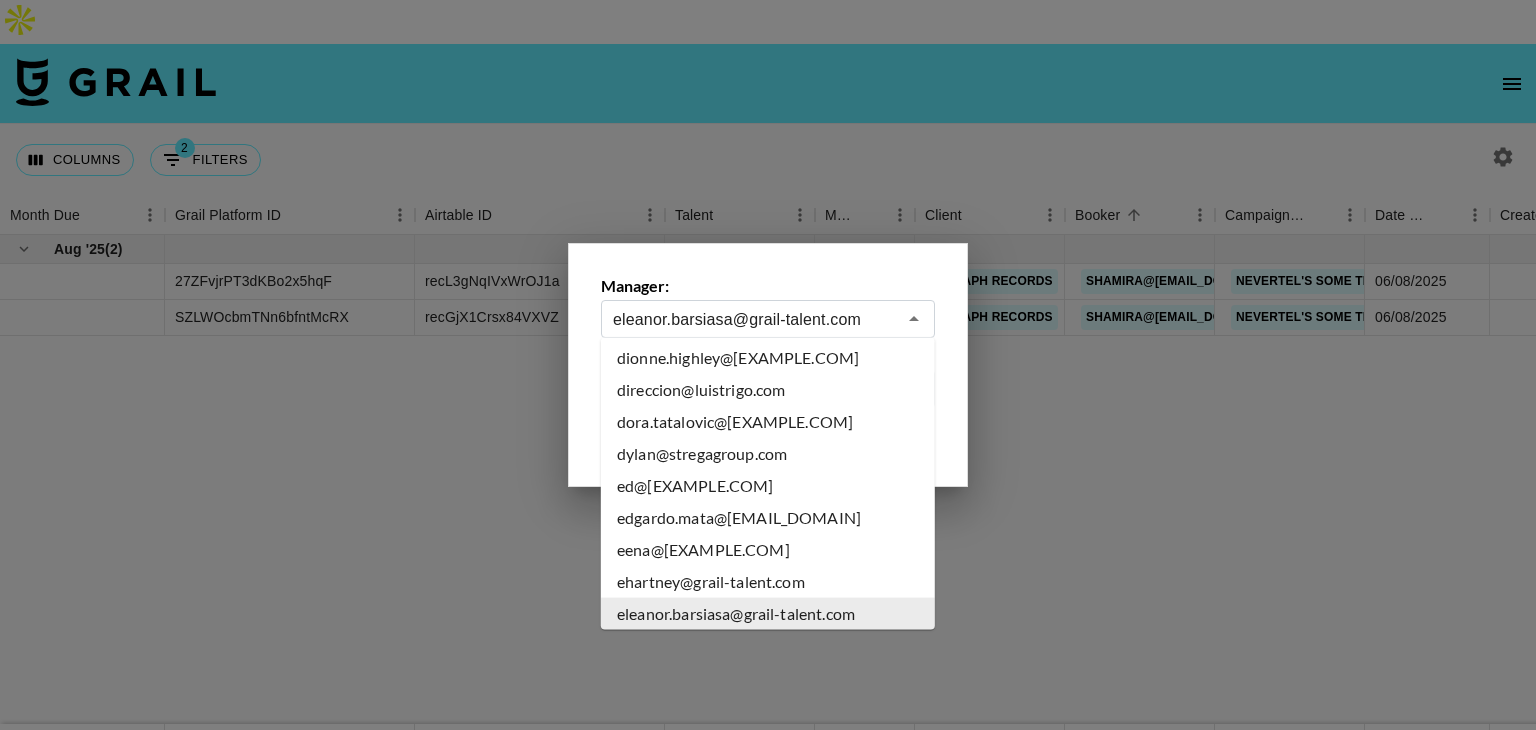 type on "eleanor.barsiasa@grail-talent.com" 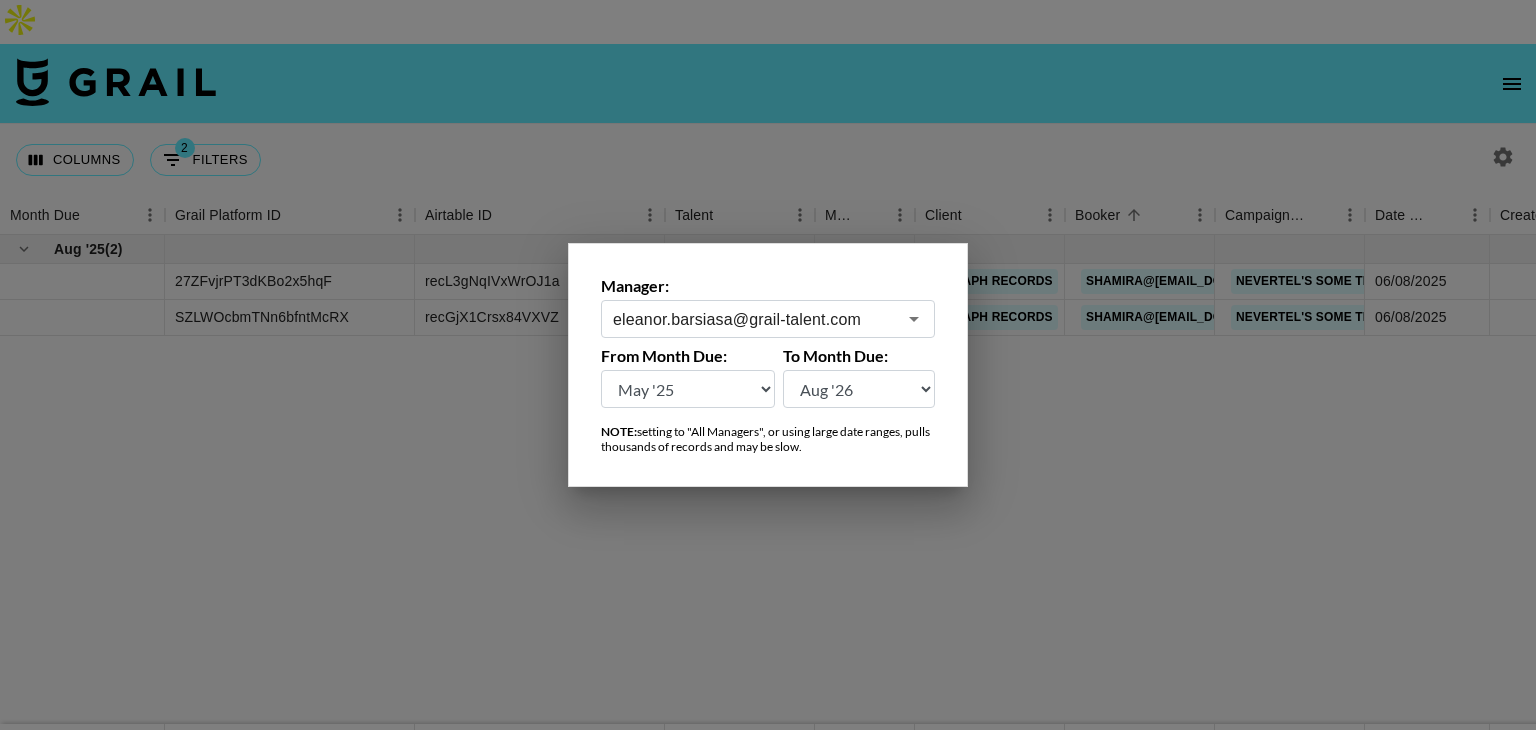 click at bounding box center (768, 365) 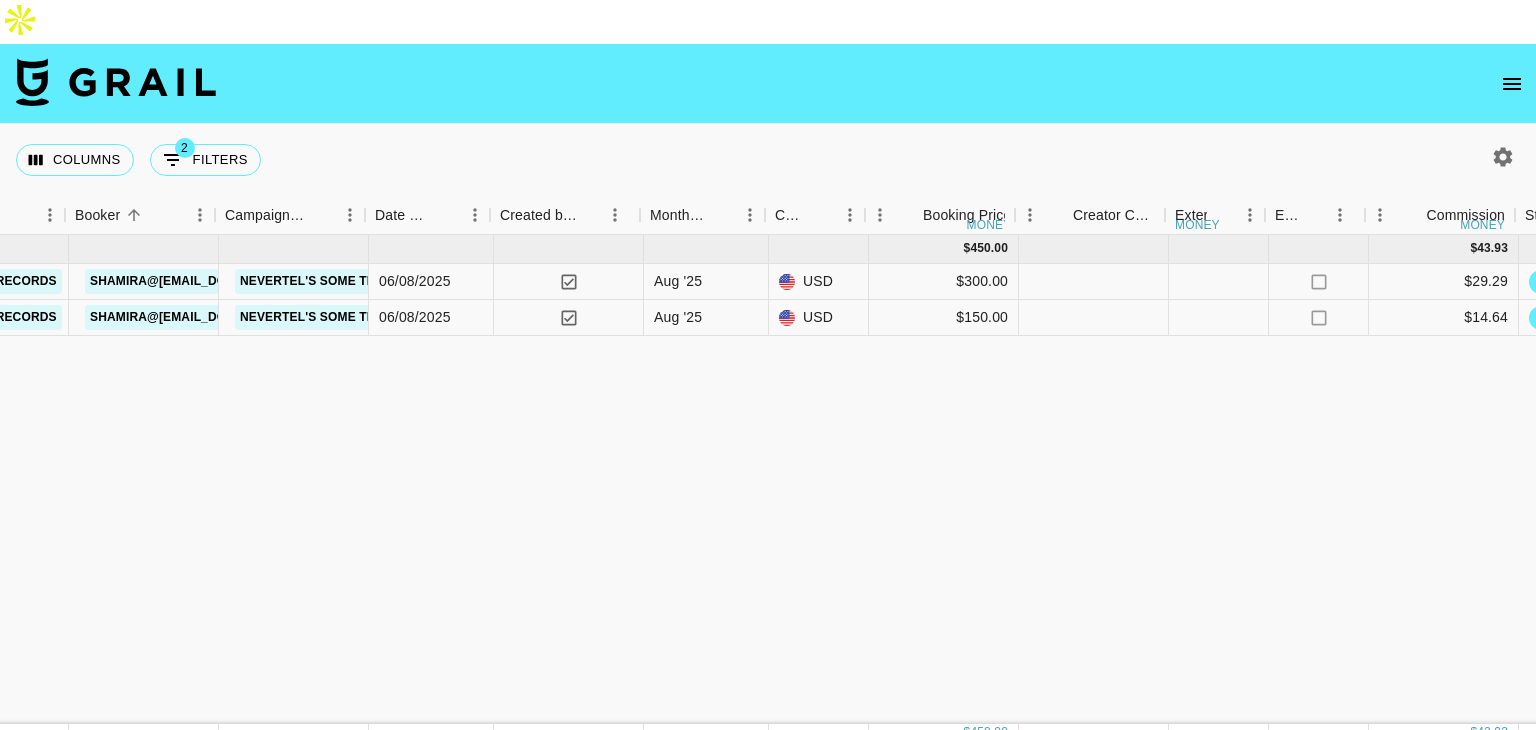 scroll, scrollTop: 0, scrollLeft: 1000, axis: horizontal 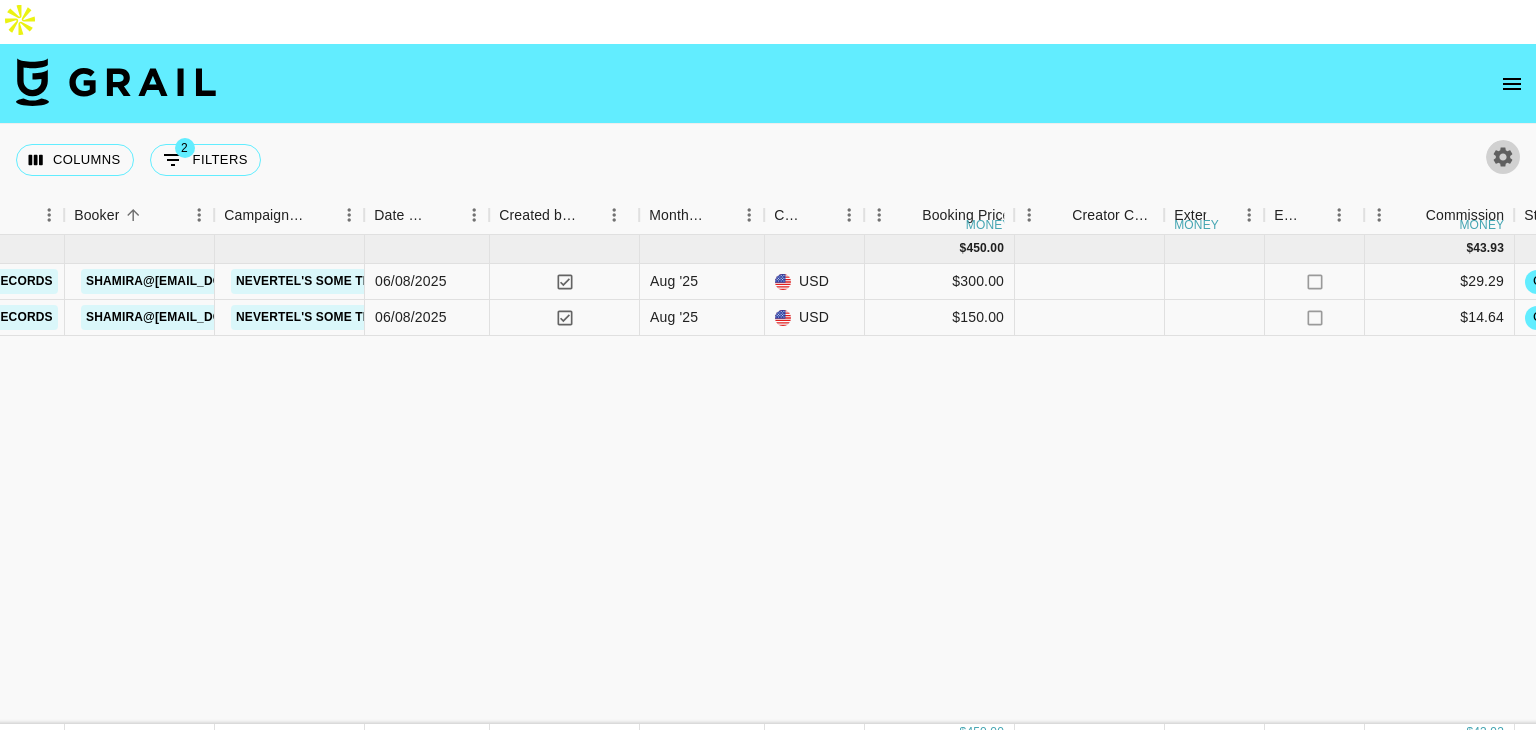 click 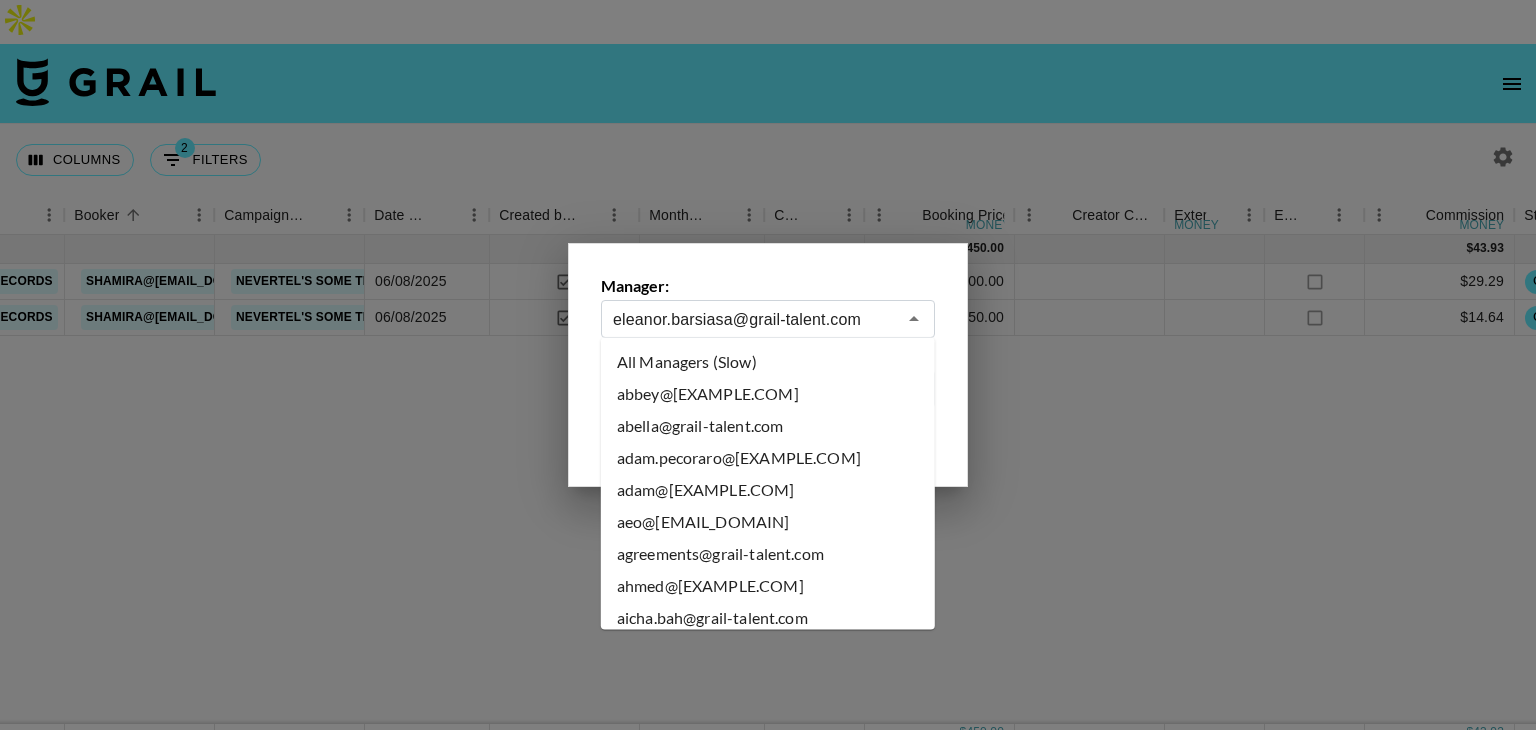 click on "eleanor.barsiasa@grail-talent.com" at bounding box center (754, 319) 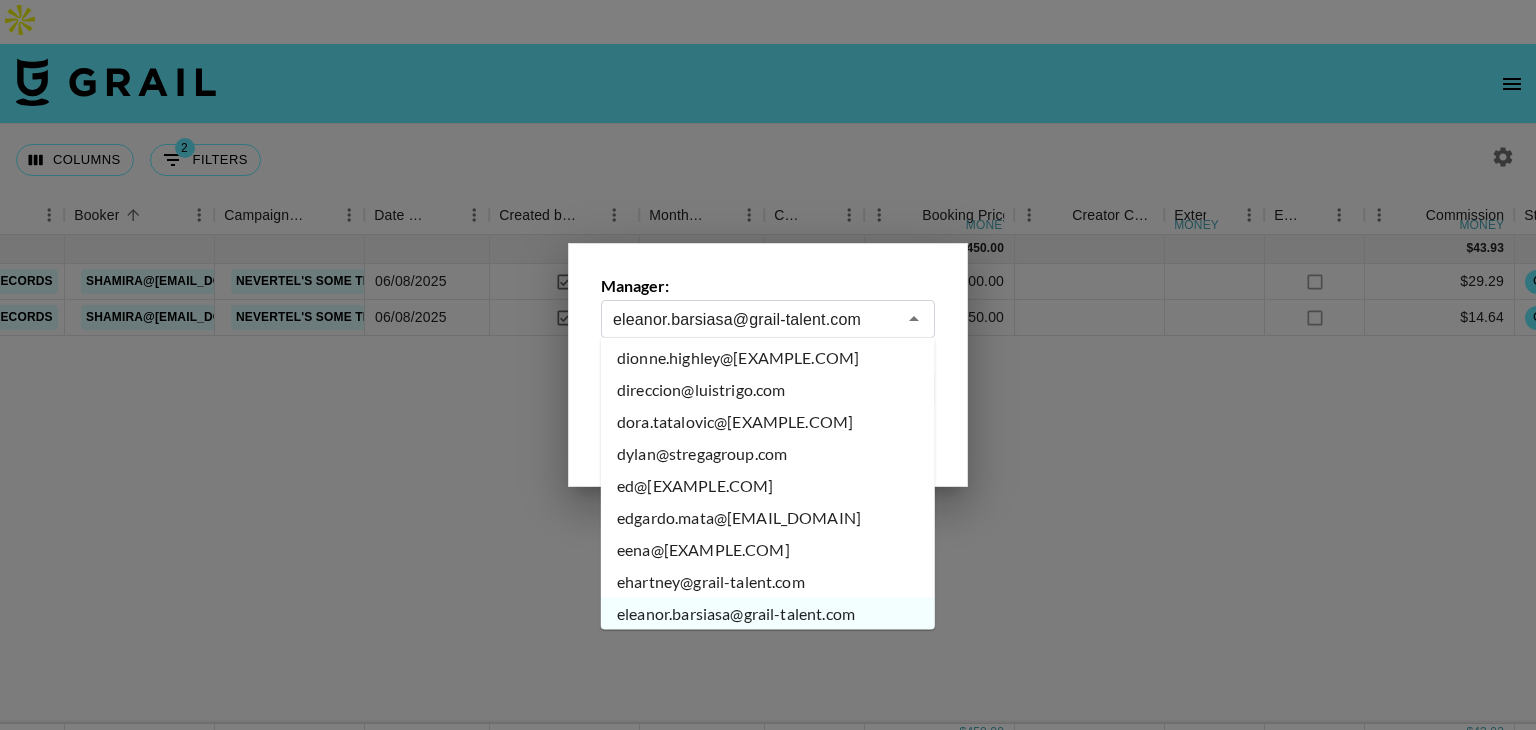 click on "ed@[EXAMPLE.COM]" at bounding box center (768, 486) 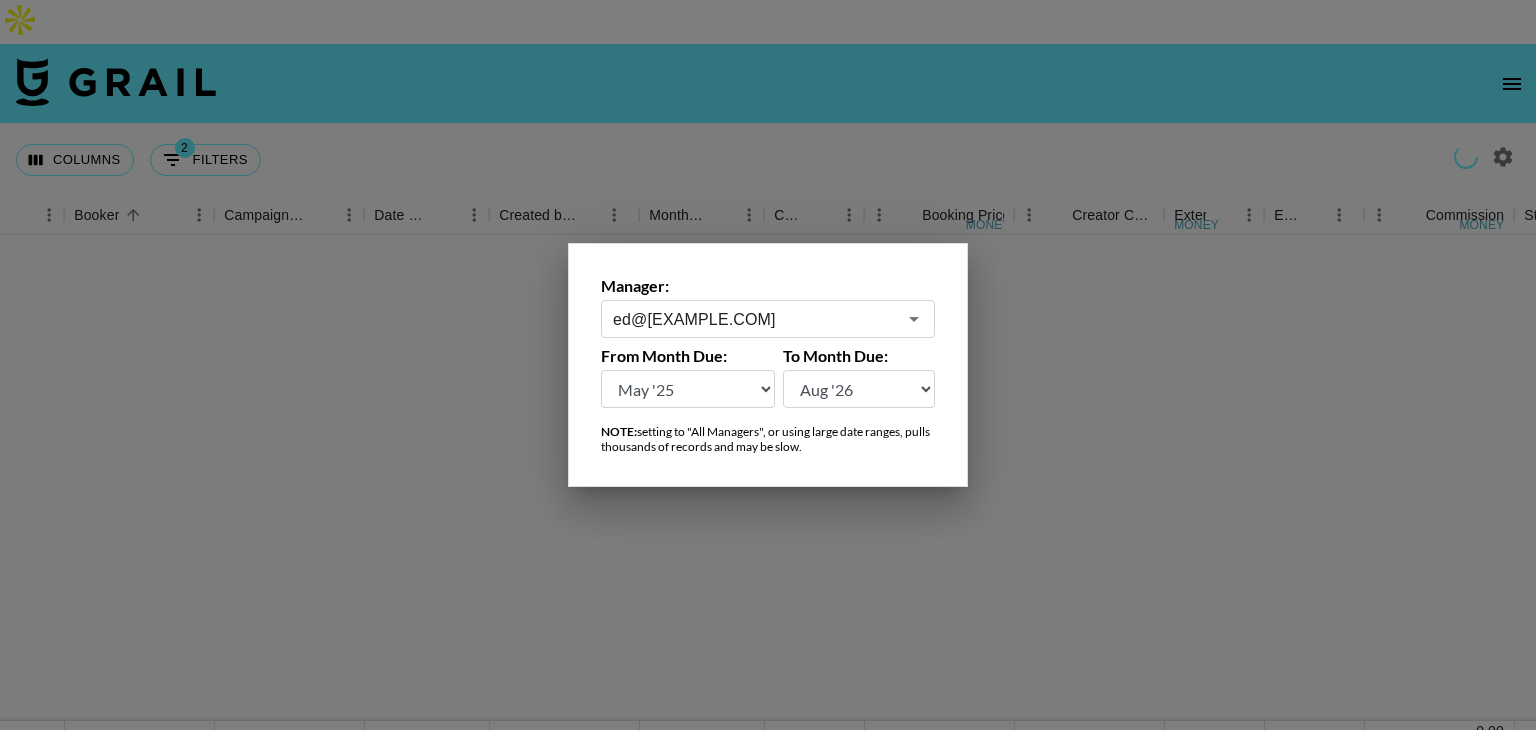 click at bounding box center (768, 365) 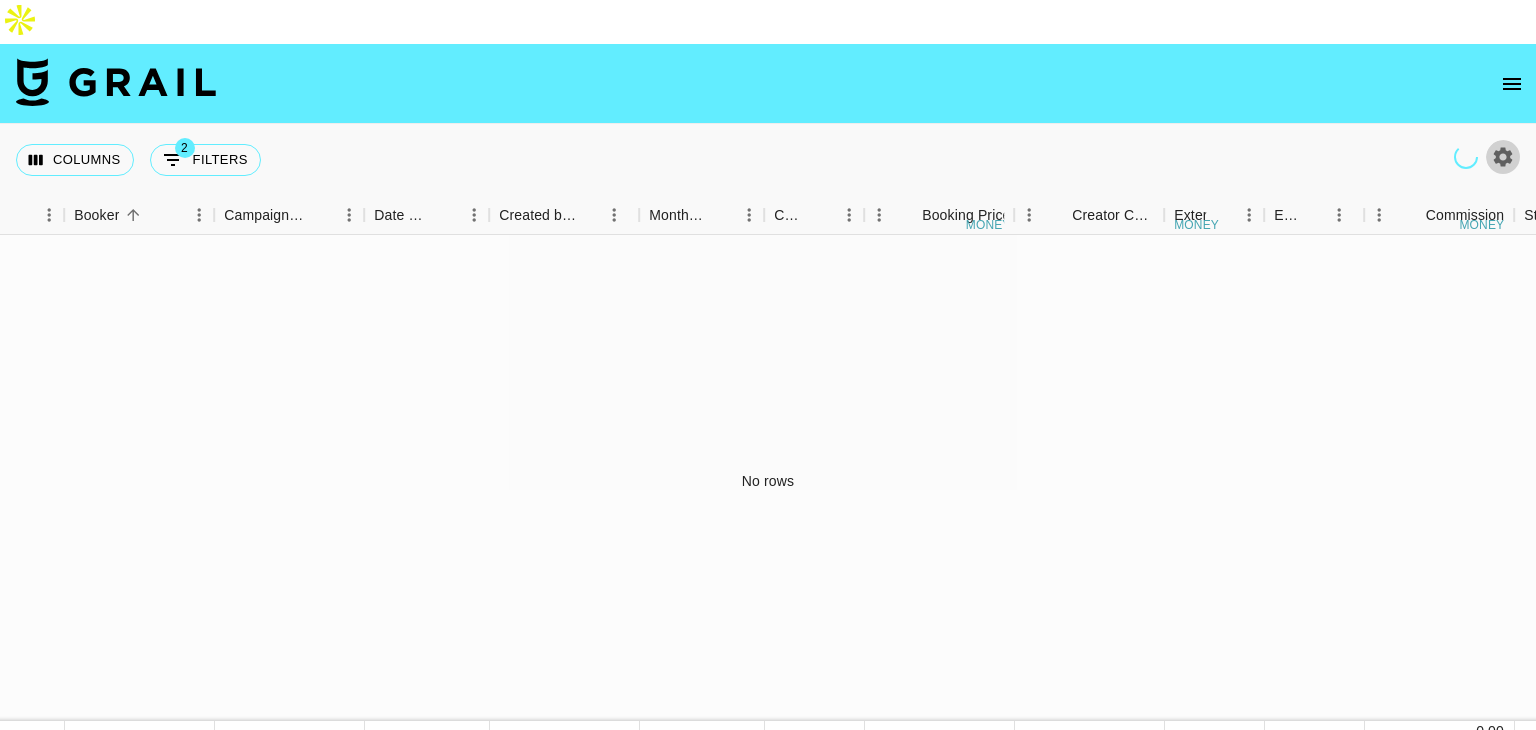 click 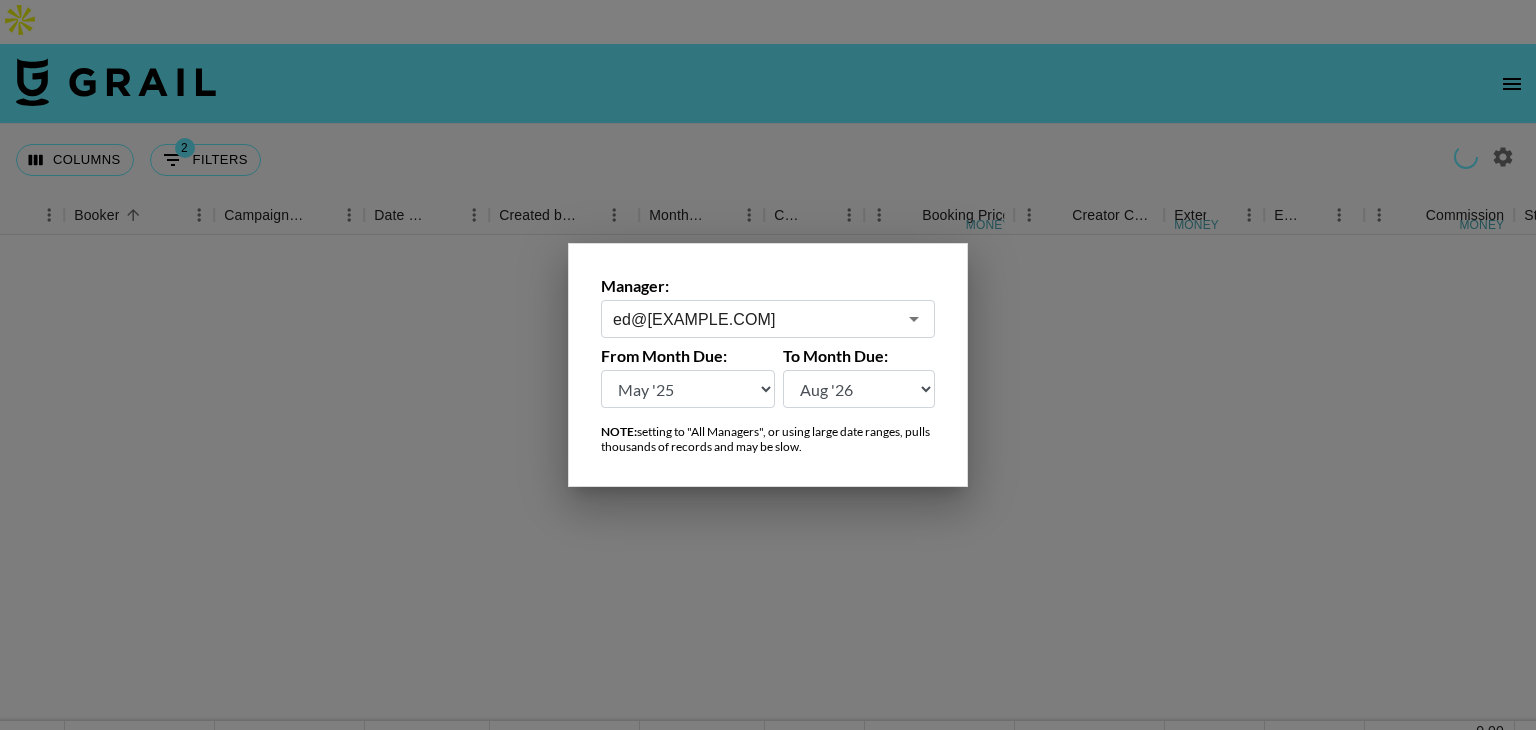 click on "ed@[EXAMPLE.COM]" at bounding box center (754, 319) 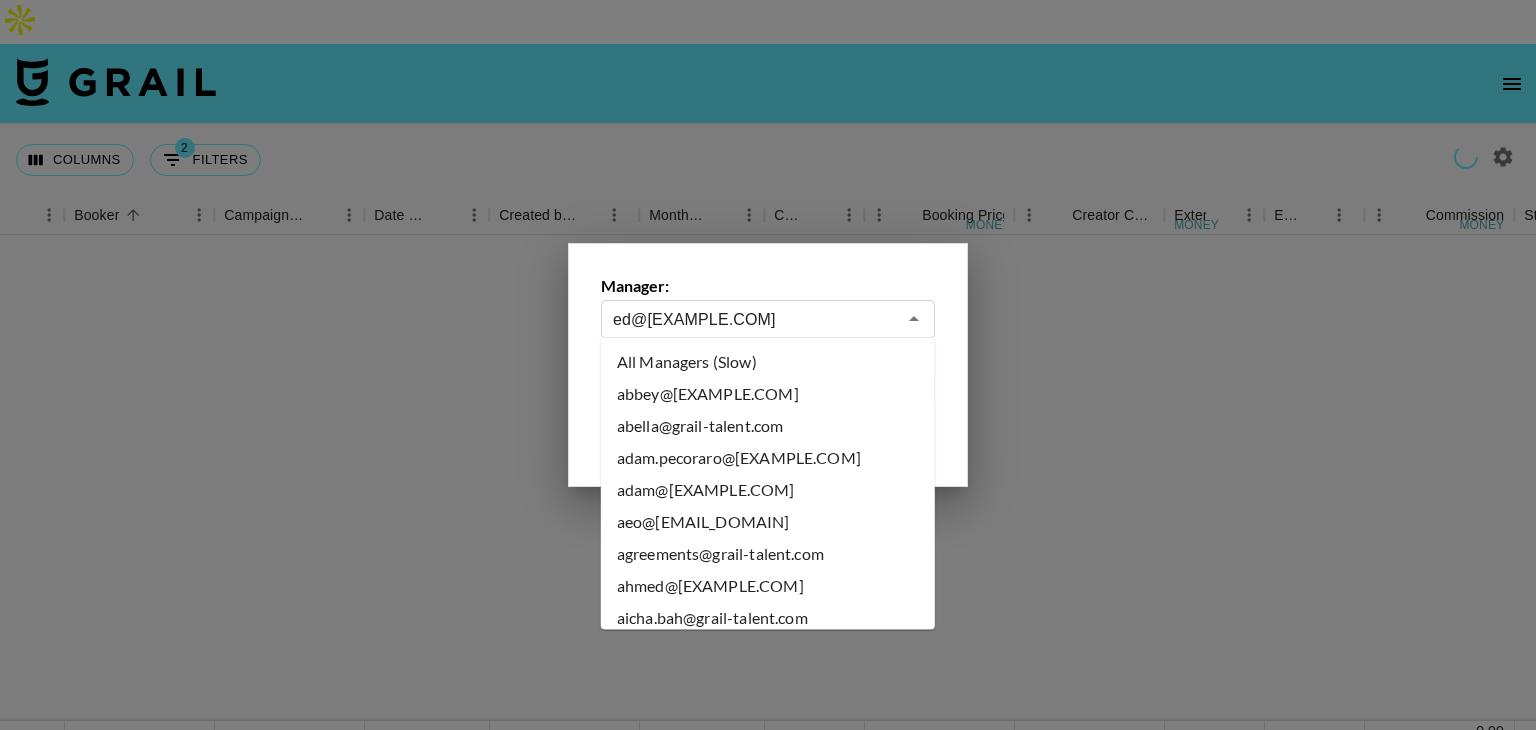 scroll, scrollTop: 3076, scrollLeft: 0, axis: vertical 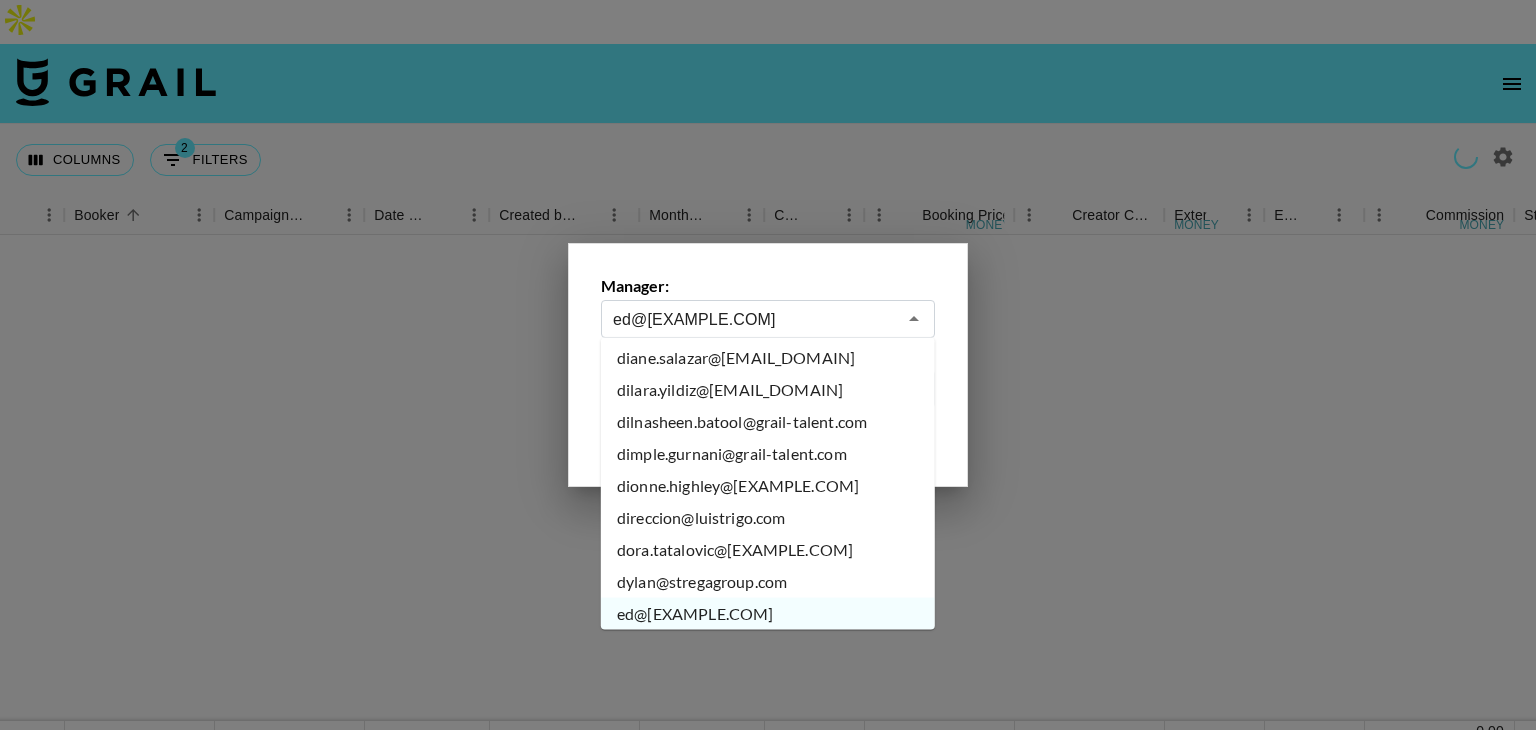 click on "dilara.yildiz@[EMAIL_DOMAIN]" at bounding box center (768, 390) 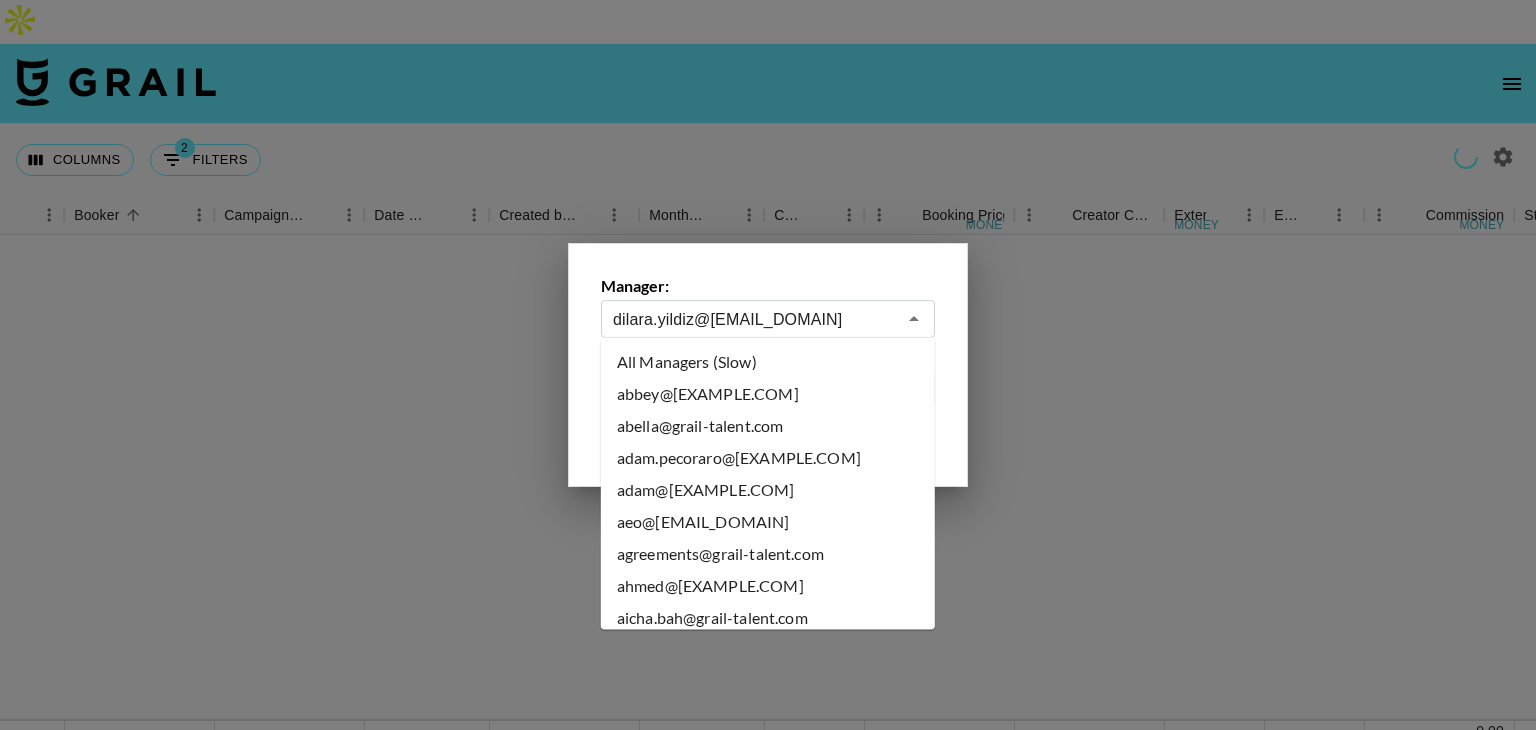click on "dilara.yildiz@[EMAIL_DOMAIN]" at bounding box center (754, 319) 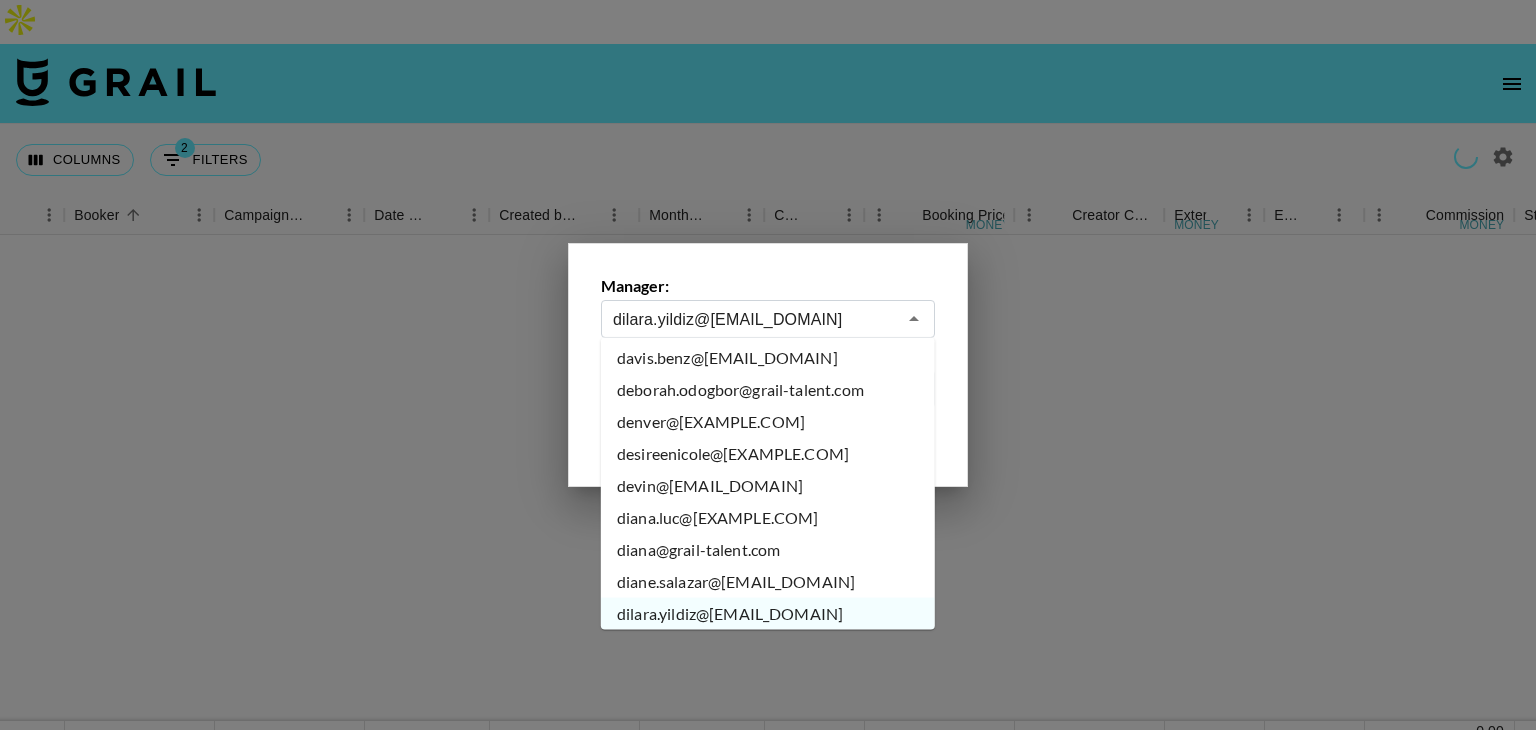 click on "denver@[EXAMPLE.COM]" at bounding box center (768, 422) 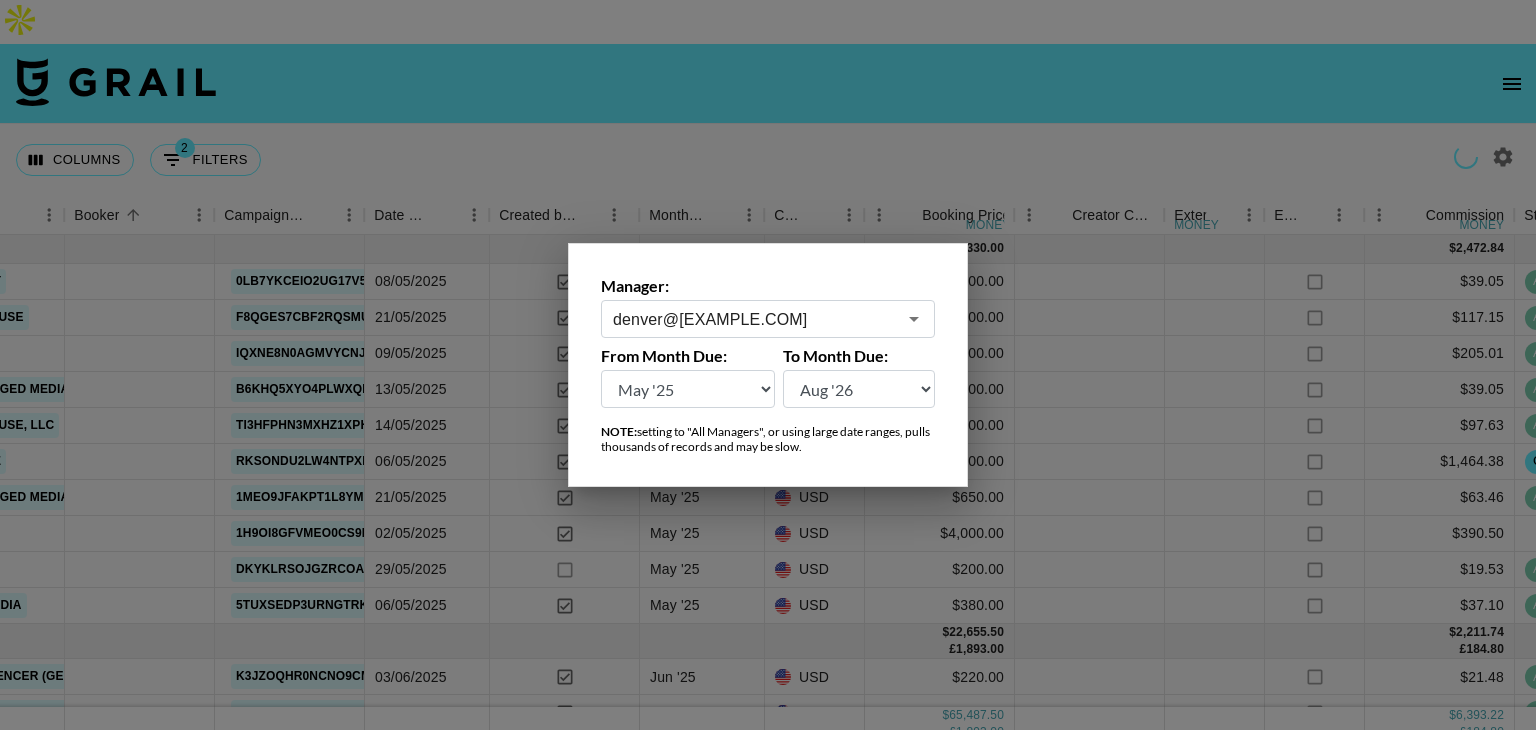 click at bounding box center [768, 365] 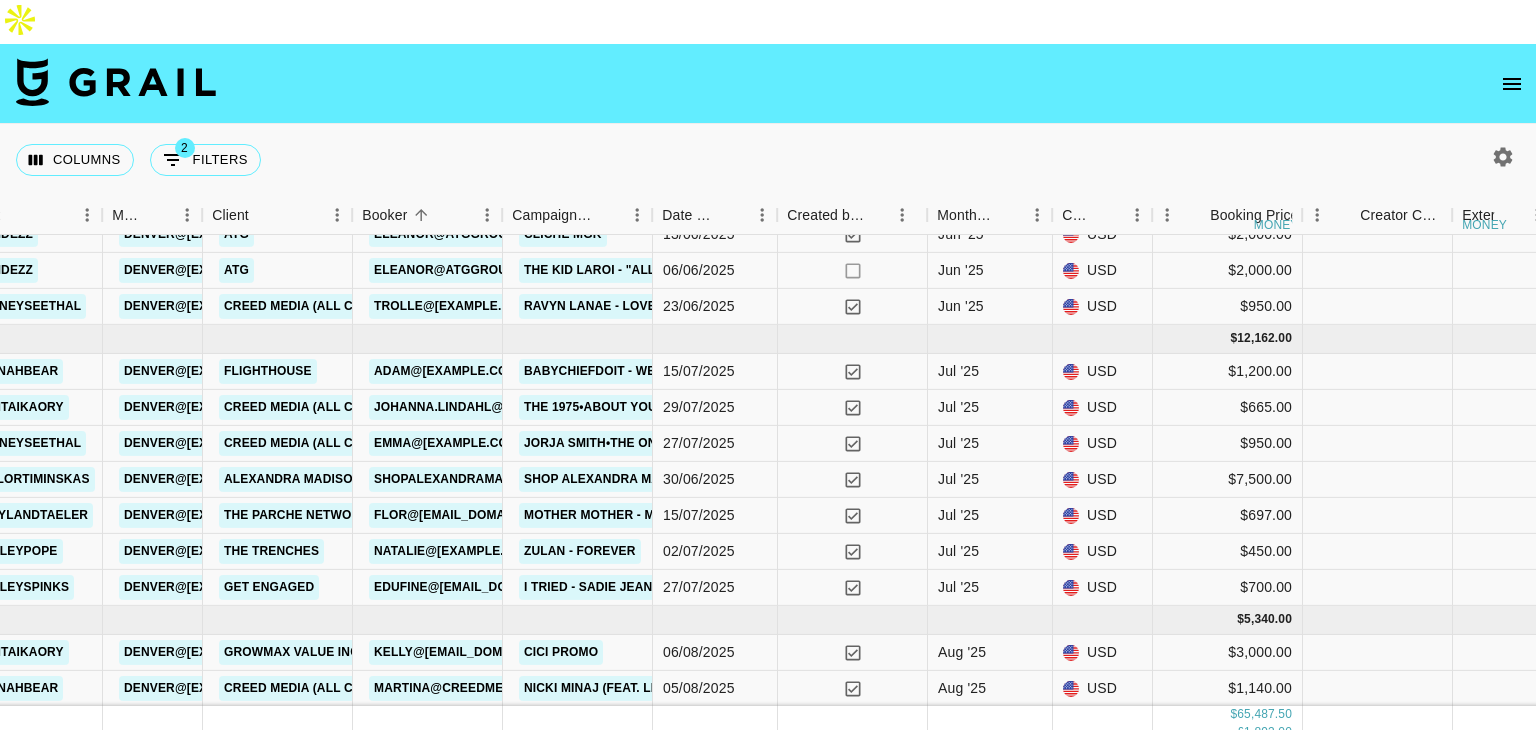 scroll, scrollTop: 982, scrollLeft: 714, axis: both 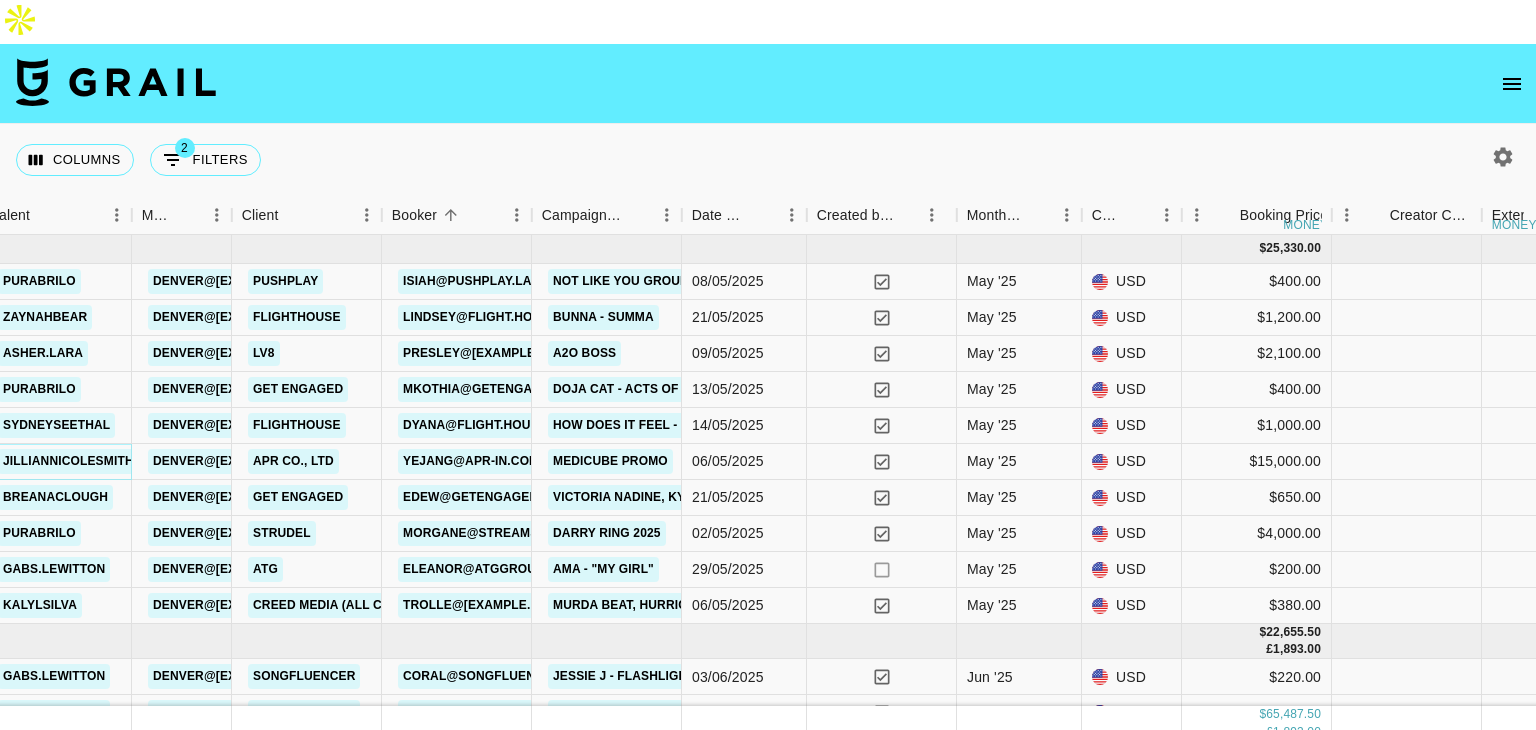 click on "jilliannicolesmith" at bounding box center (68, 461) 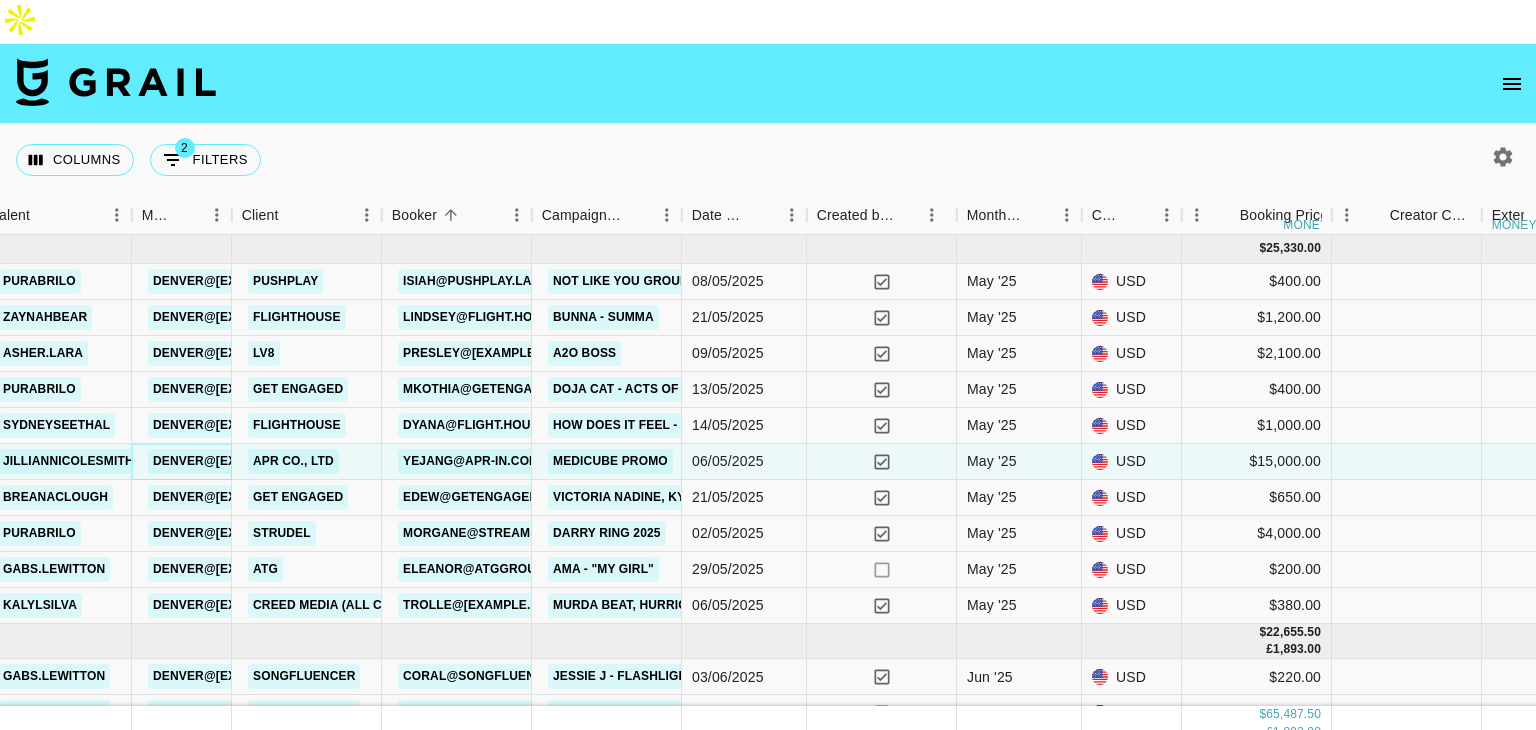 click on "denver@[EXAMPLE.COM]" at bounding box center [234, 461] 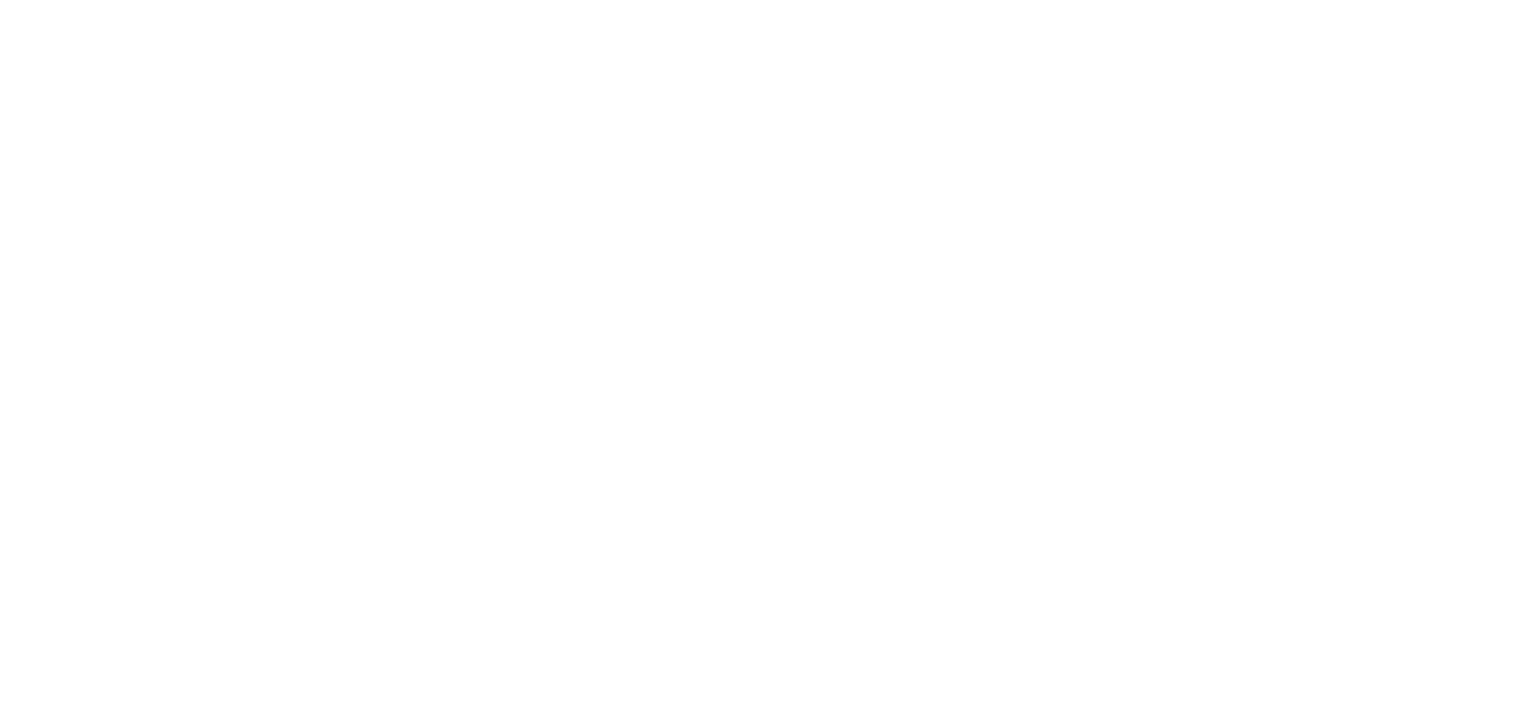 scroll, scrollTop: 0, scrollLeft: 0, axis: both 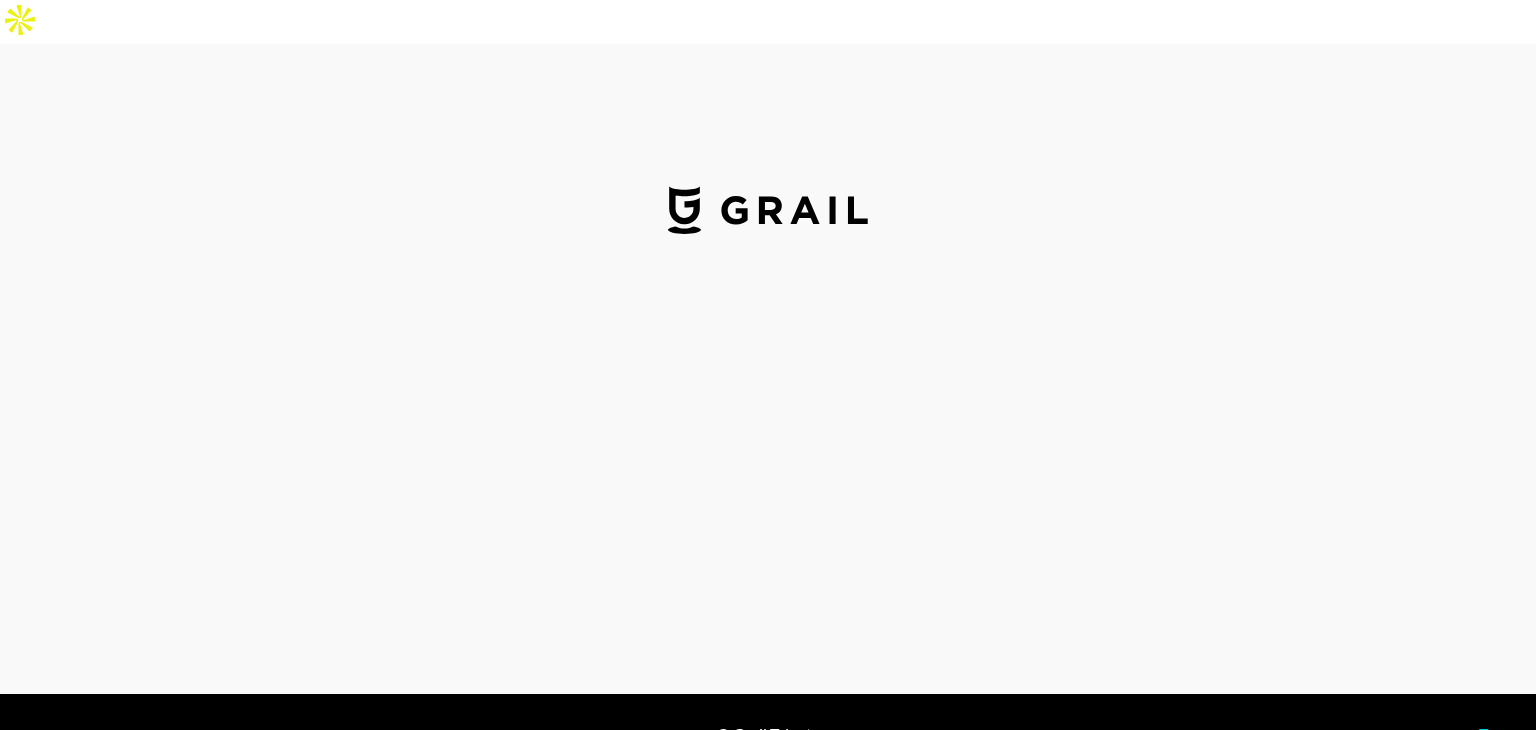 select on "USD" 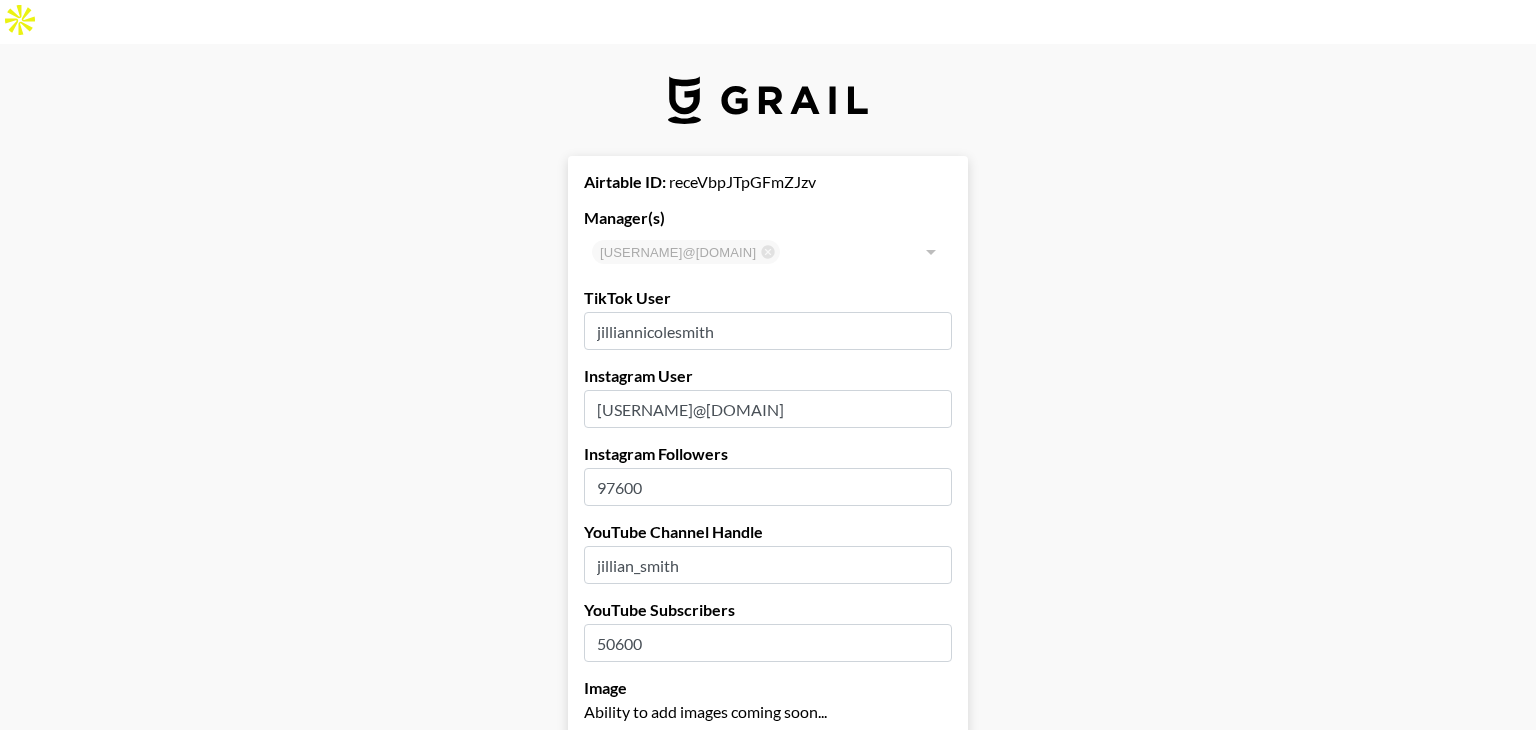 type on "United States" 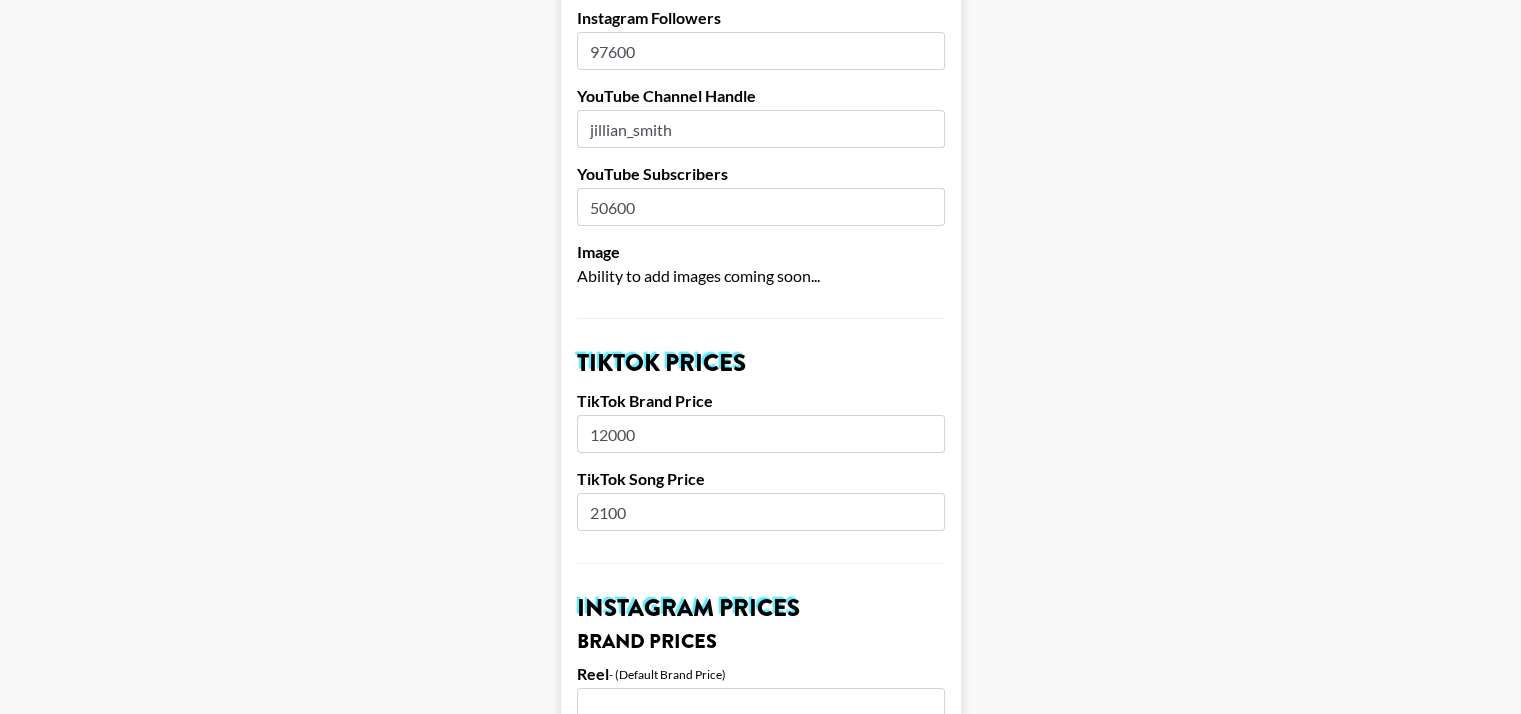 scroll, scrollTop: 436, scrollLeft: 0, axis: vertical 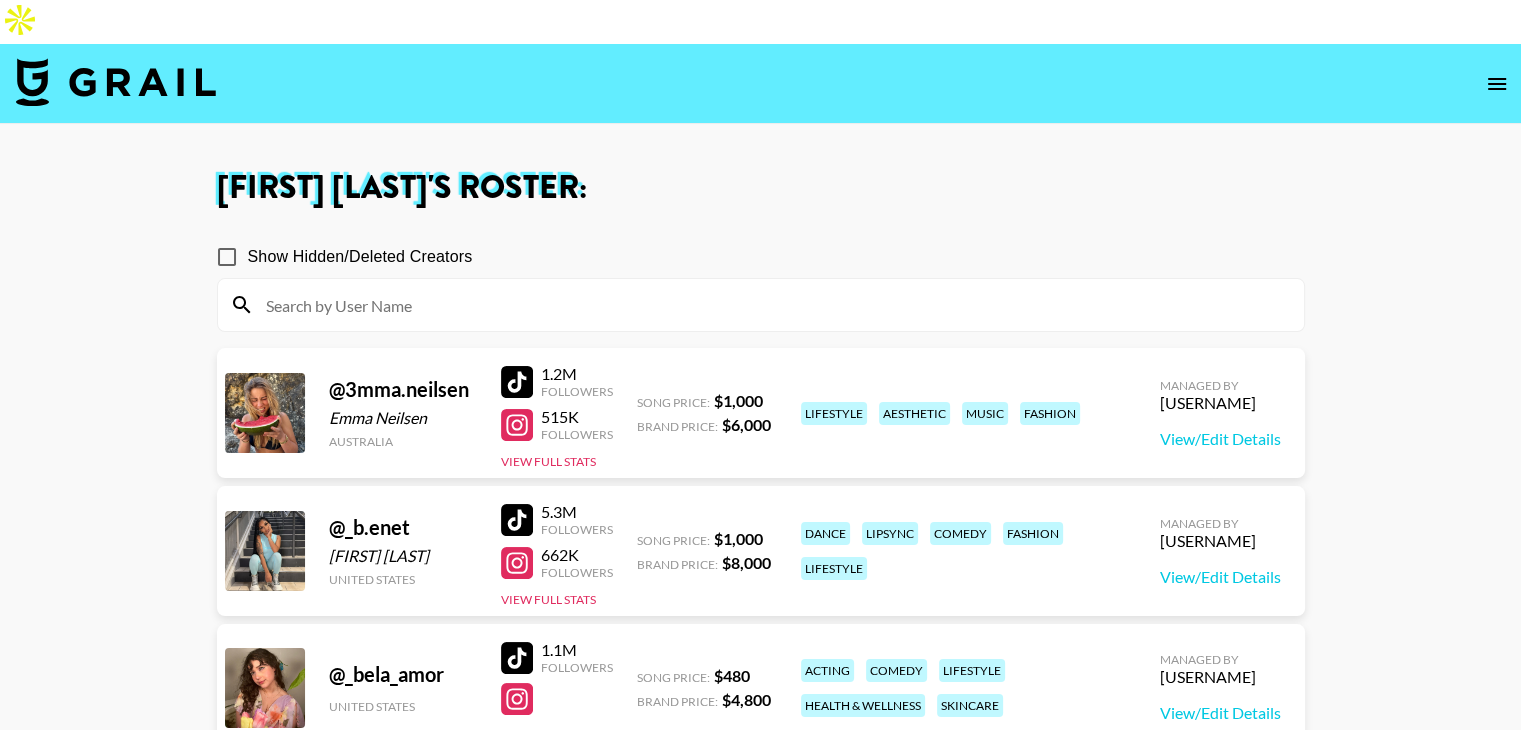 click at bounding box center [773, 305] 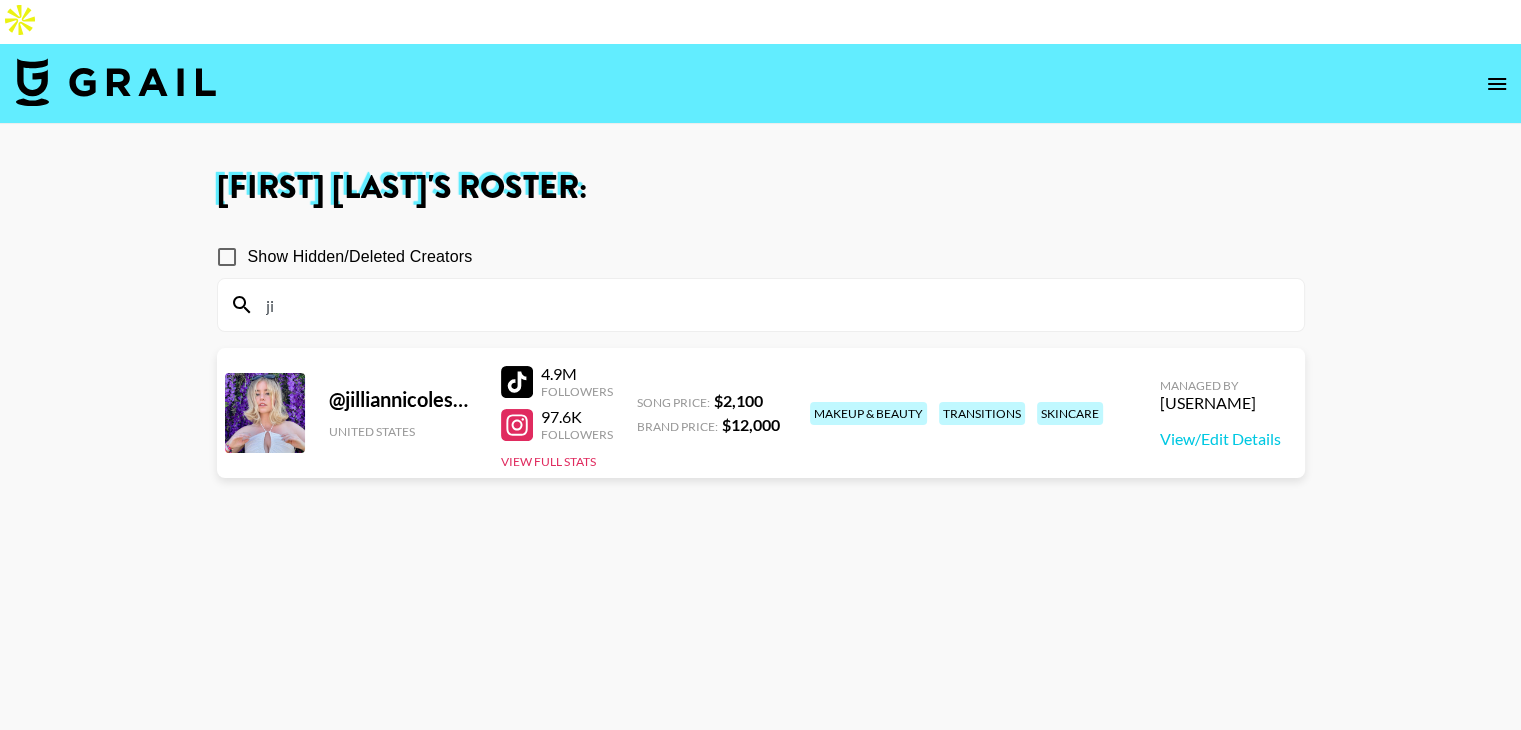 click at bounding box center (517, 382) 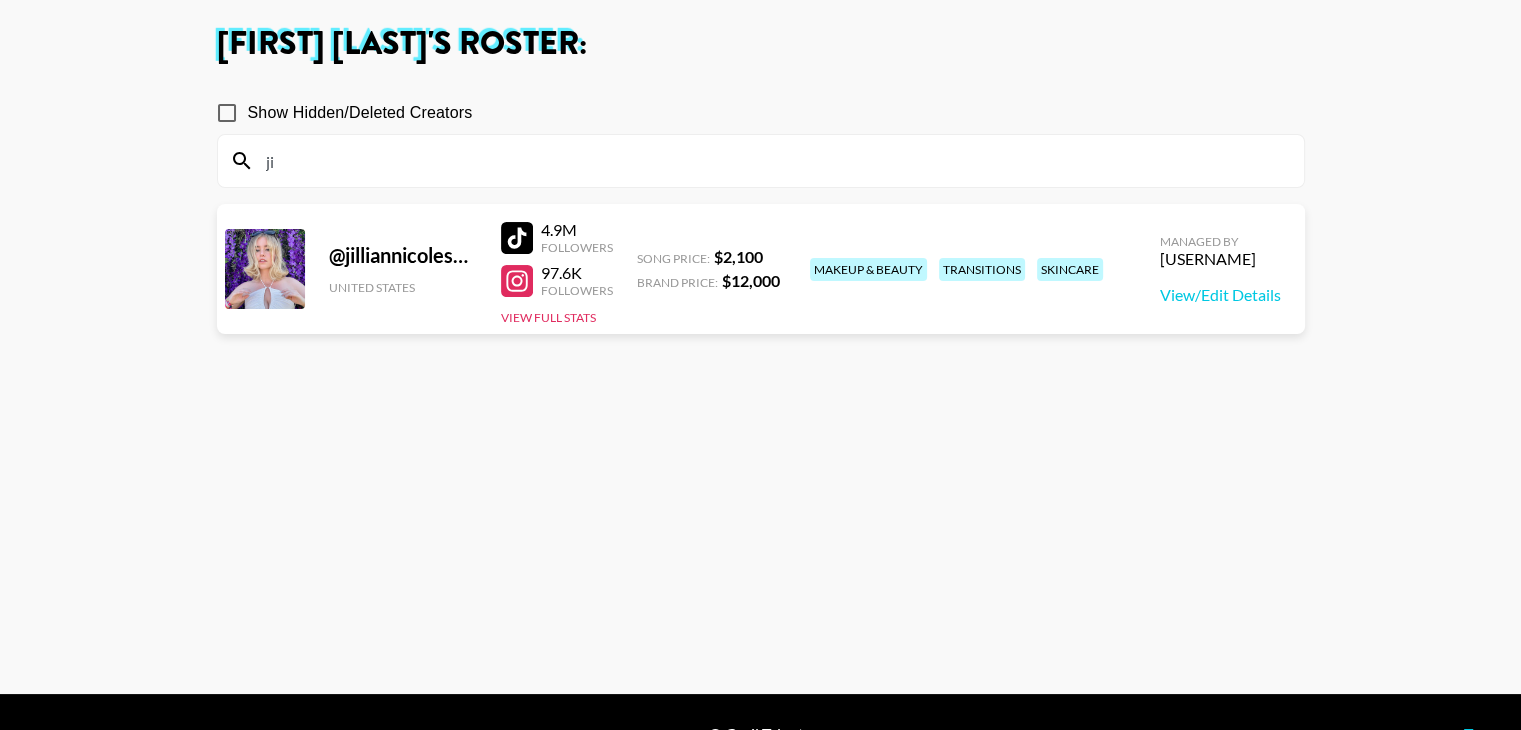 click on "ji" at bounding box center [773, 161] 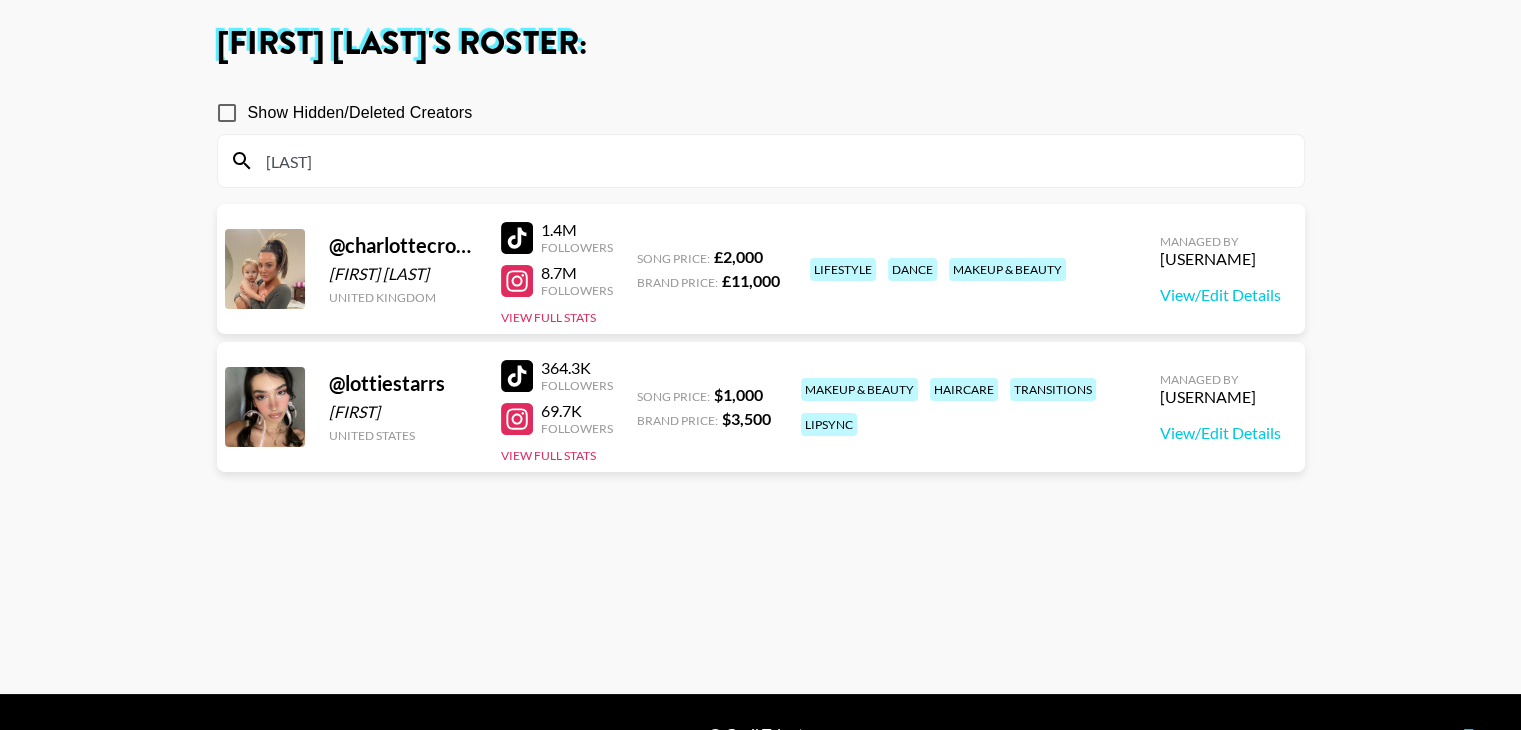 type on "LOTT" 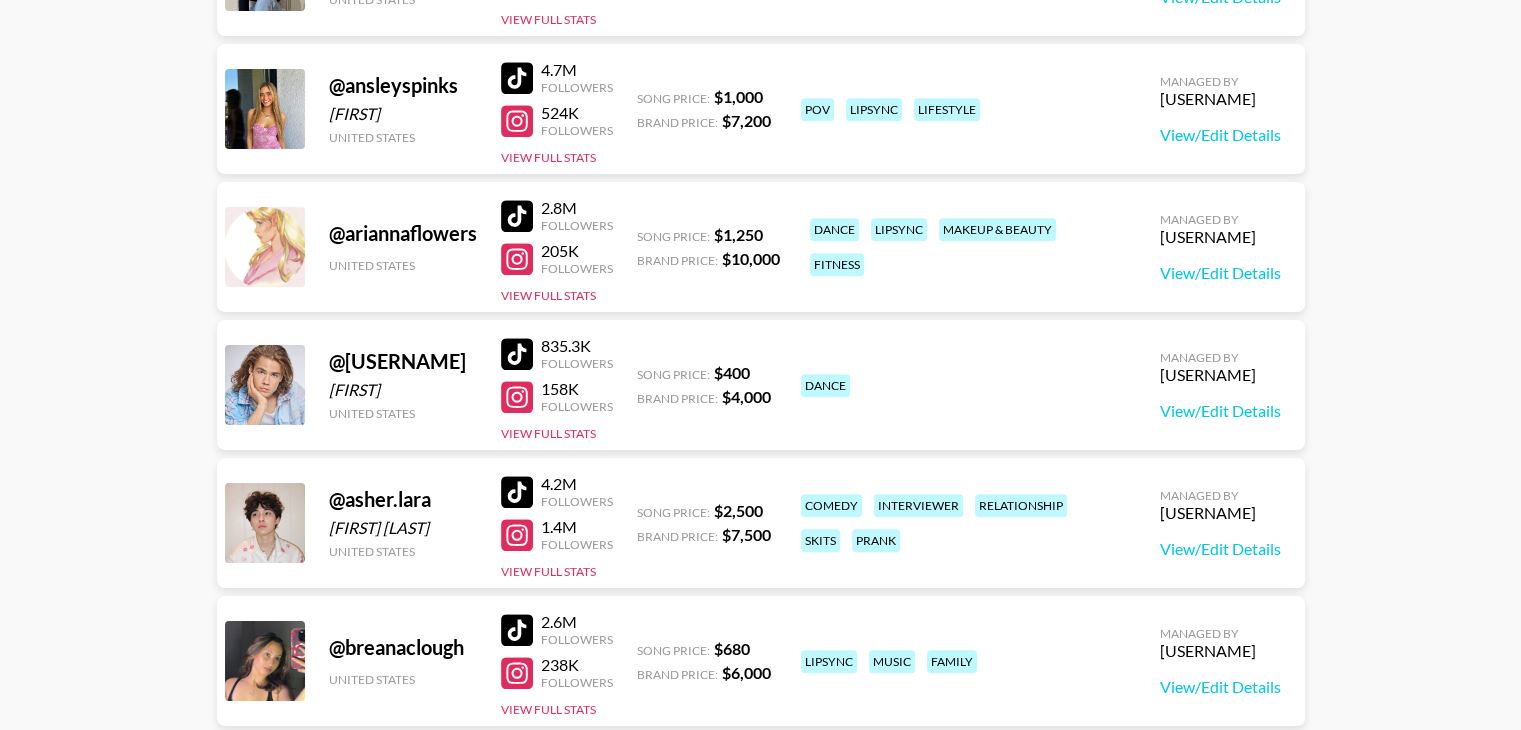 scroll, scrollTop: 0, scrollLeft: 0, axis: both 